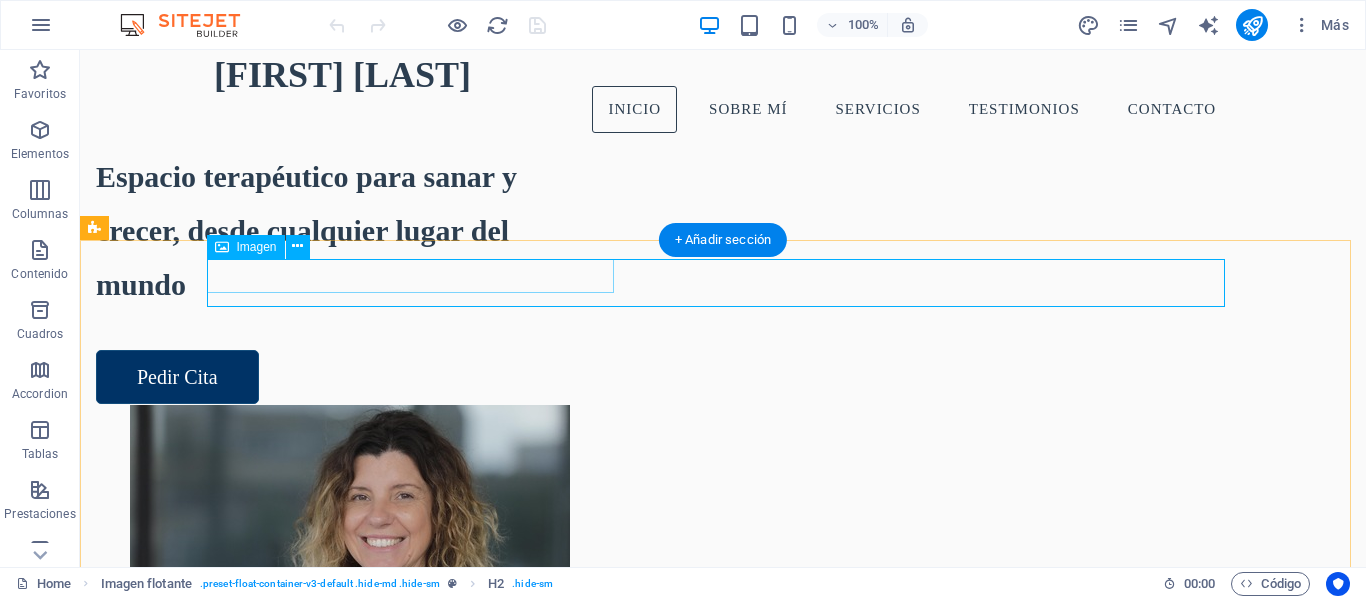 scroll, scrollTop: 315, scrollLeft: 0, axis: vertical 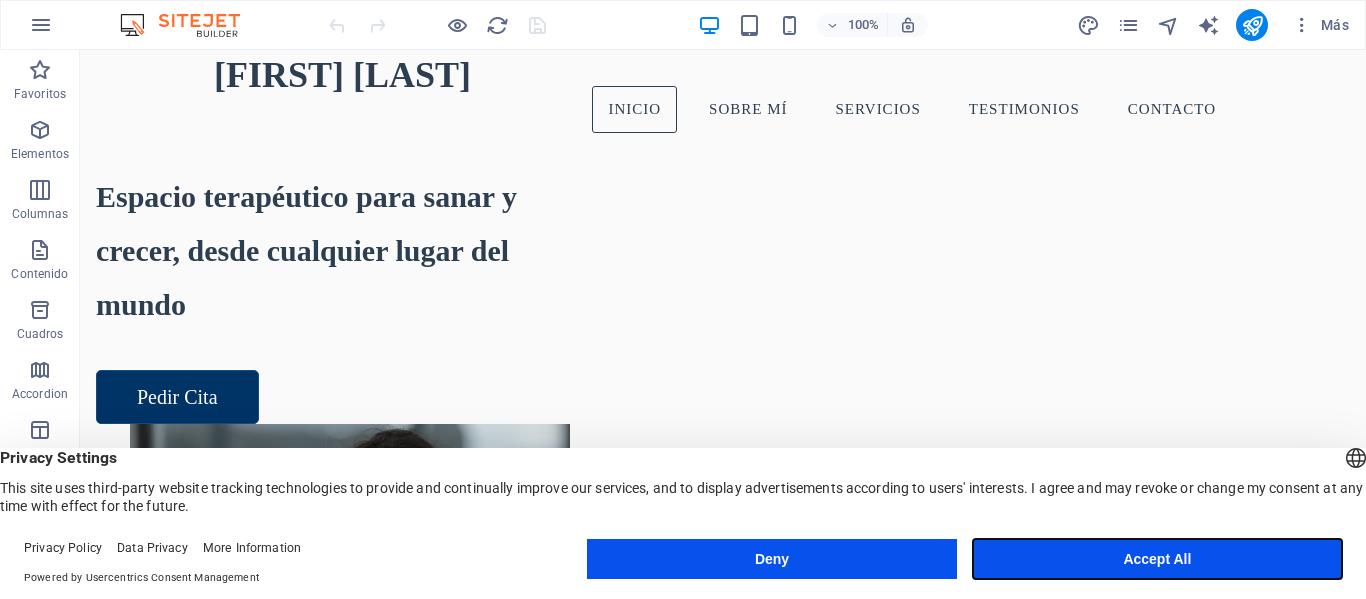 click on "Accept All" at bounding box center (1157, 559) 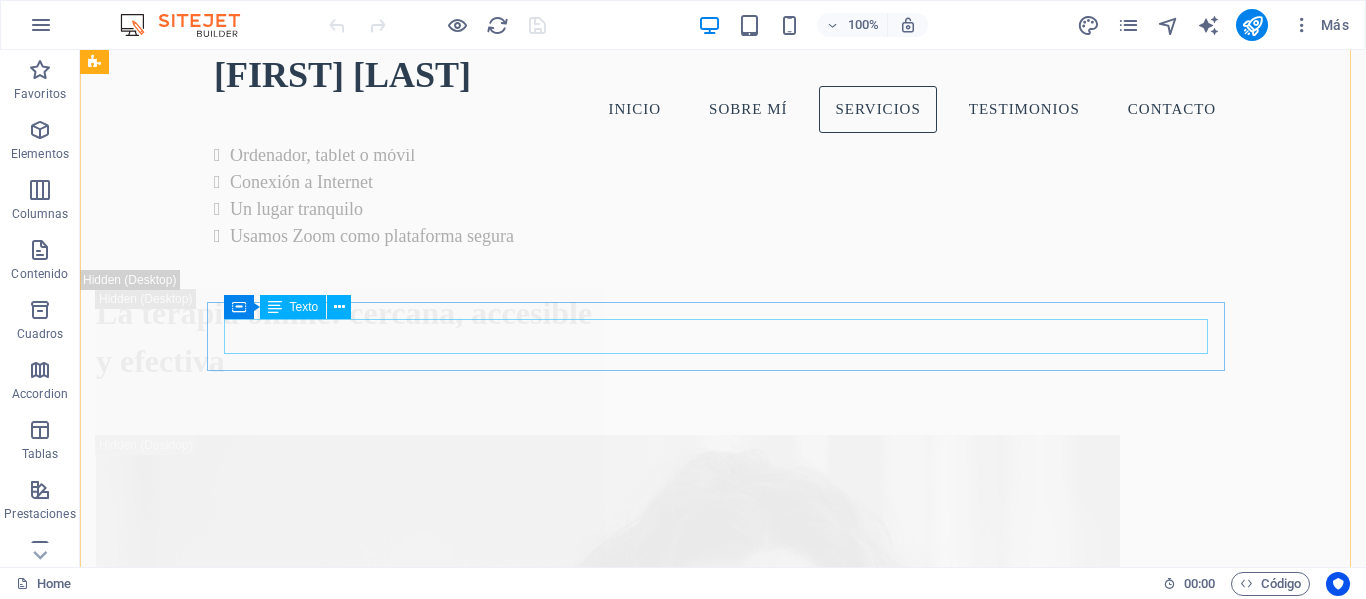 scroll, scrollTop: 5569, scrollLeft: 0, axis: vertical 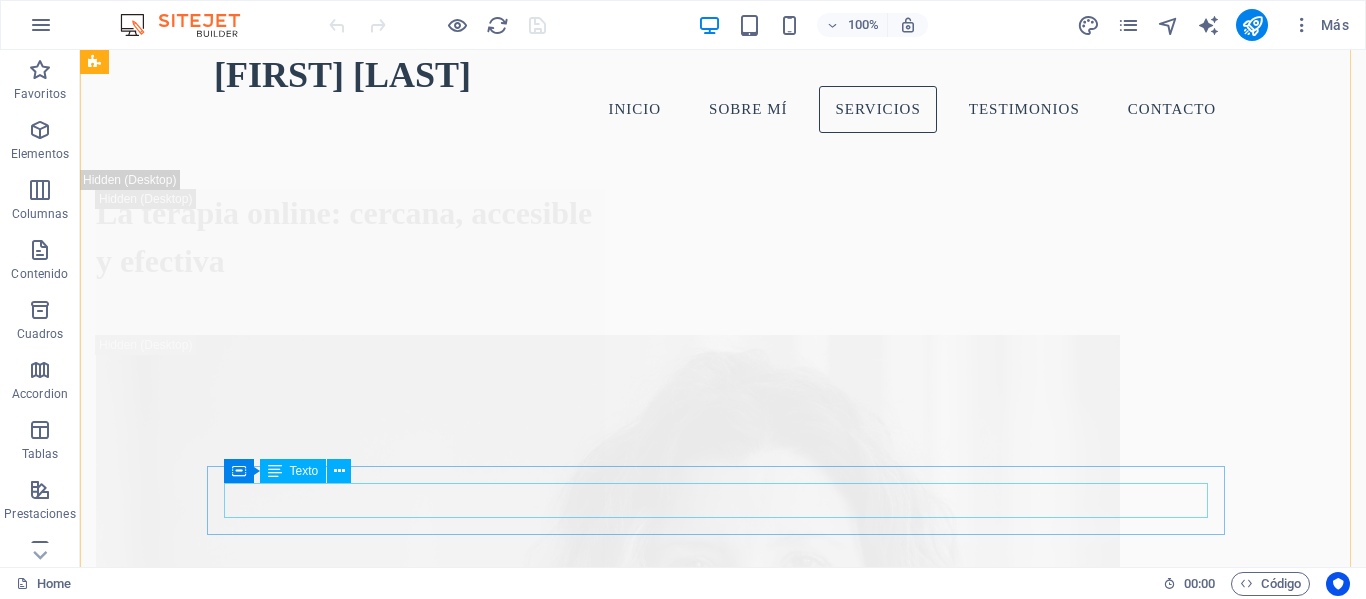 click on "Cada caso es único, se valora sobre la marcha" at bounding box center [605, 4236] 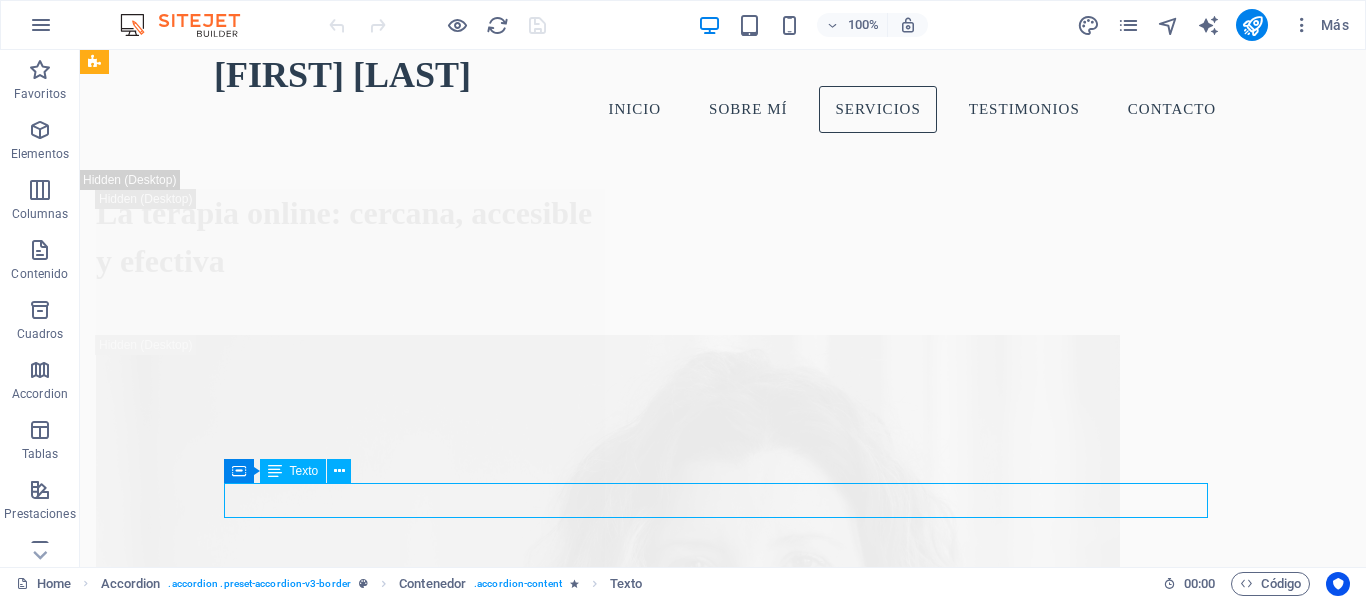 click on "Cada caso es único, se valora sobre la marcha" at bounding box center [605, 4236] 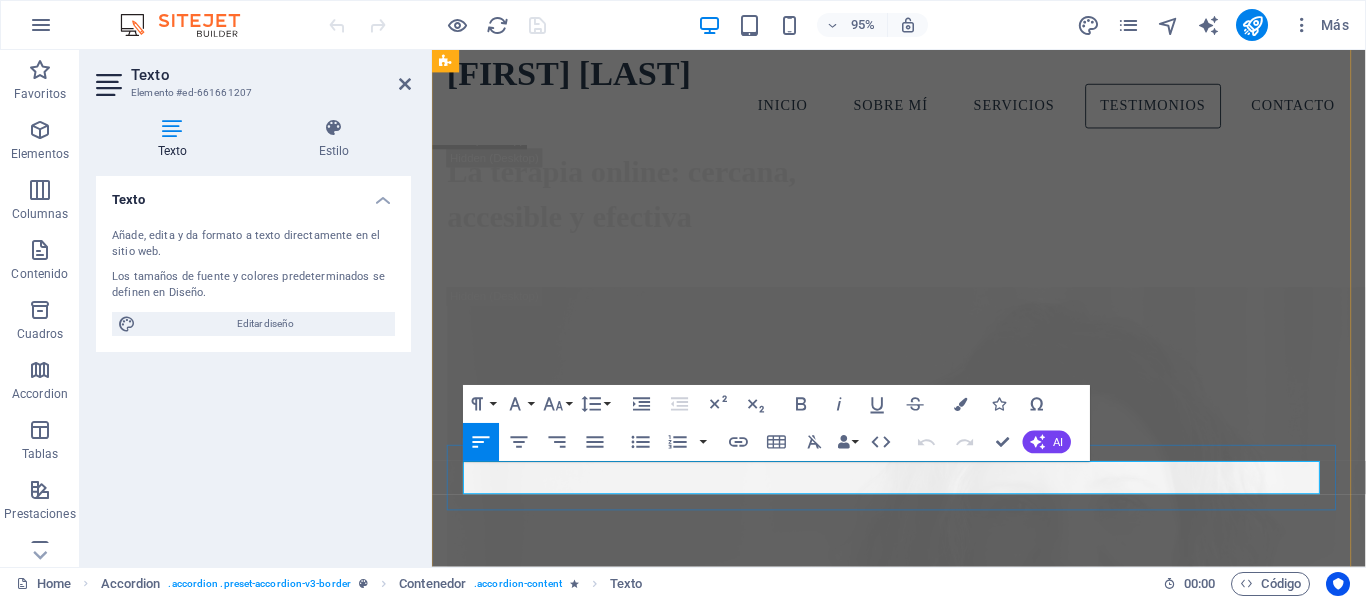scroll, scrollTop: 5707, scrollLeft: 0, axis: vertical 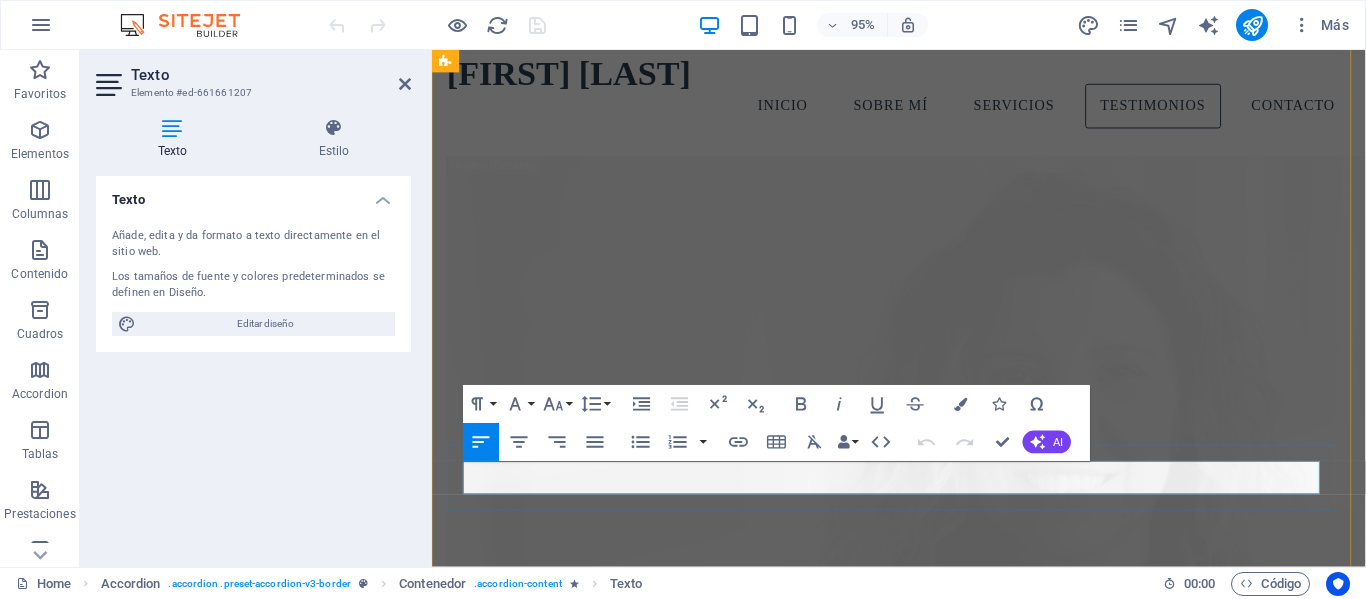 click on "Cada caso es único, se valora sobre la marcha" at bounding box center (923, 4064) 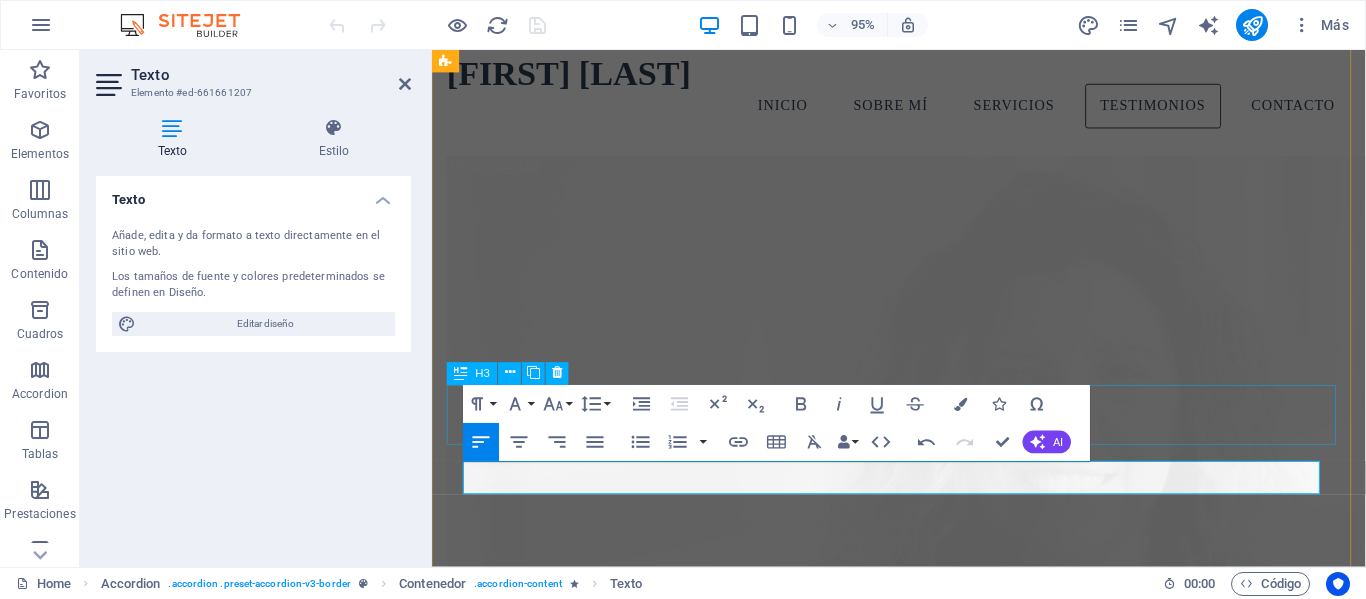 click on "¿Cuántas sesiones voy a necesitar?" at bounding box center (923, 3998) 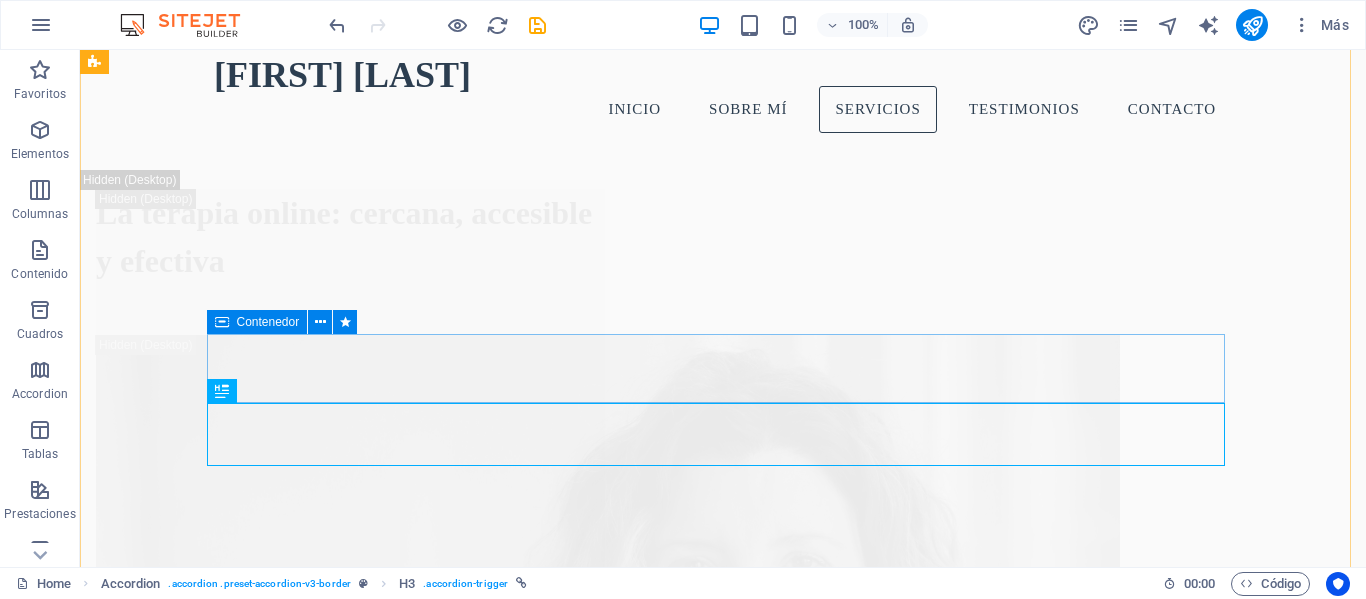 scroll, scrollTop: 4400, scrollLeft: 0, axis: vertical 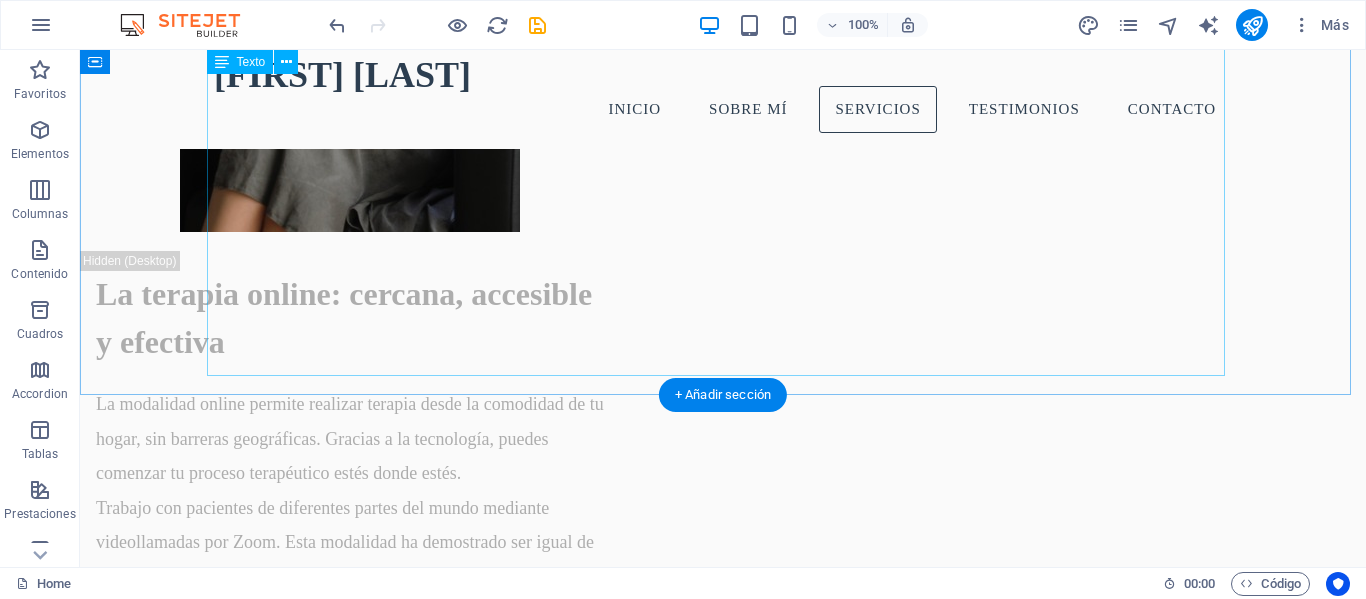 click on "Doctora en Psicología (UIB, 2023) Licenciada en Psicología (UBA, 2002) Psicóloga General Sanitaria (España) Investigadora en UIB y UB (equipos GIFES y GREVIA) Profesora universitaria (UIB, UOC) Psicóloga clínica en Fundación RANA desde 2007 Autora de publicaciones científicas y herramienta EDR-ESIA" at bounding box center (723, 3803) 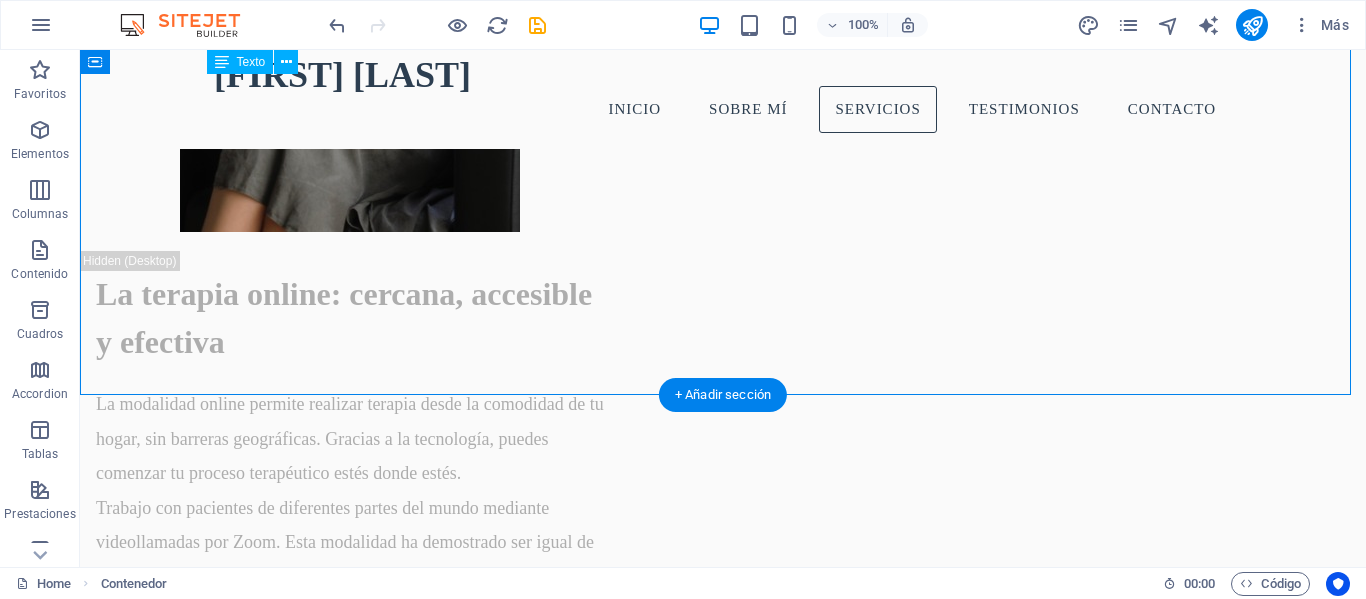 click on "Doctora en Psicología (UIB, 2023) Licenciada en Psicología (UBA, 2002) Psicóloga General Sanitaria (España) Investigadora en UIB y UB (equipos GIFES y GREVIA) Profesora universitaria (UIB, UOC) Psicóloga clínica en Fundación RANA desde 2007 Autora de publicaciones científicas y herramienta EDR-ESIA" at bounding box center (723, 3803) 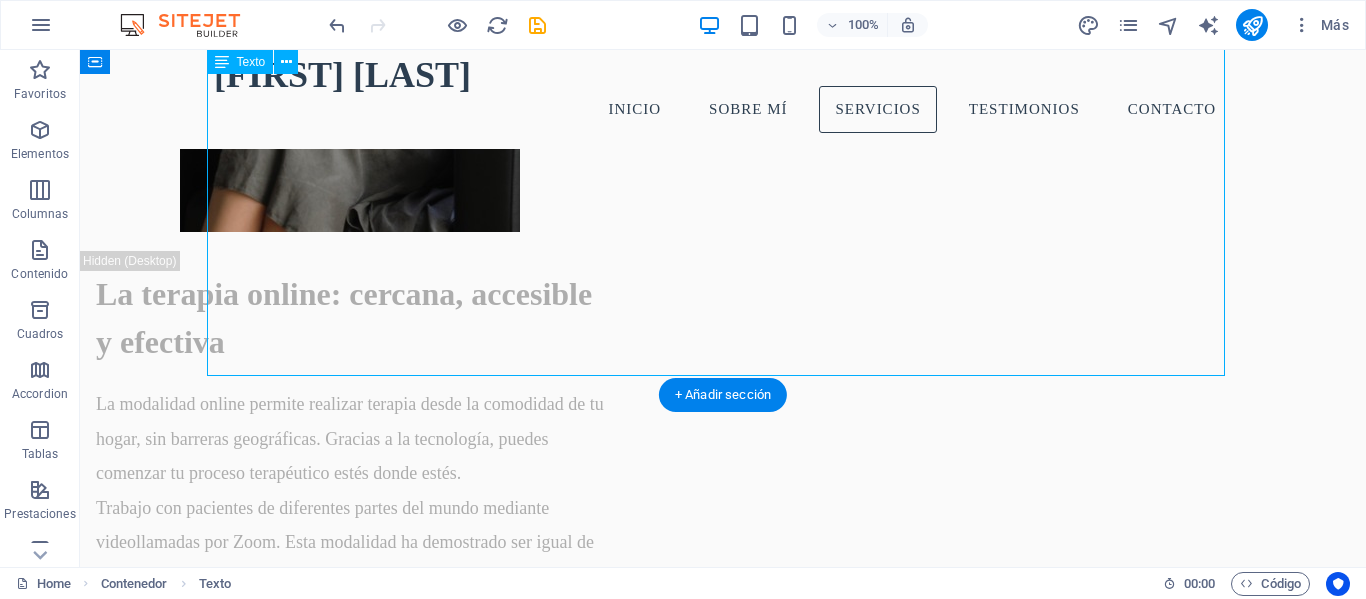 drag, startPoint x: 396, startPoint y: 305, endPoint x: 486, endPoint y: 360, distance: 105.47511 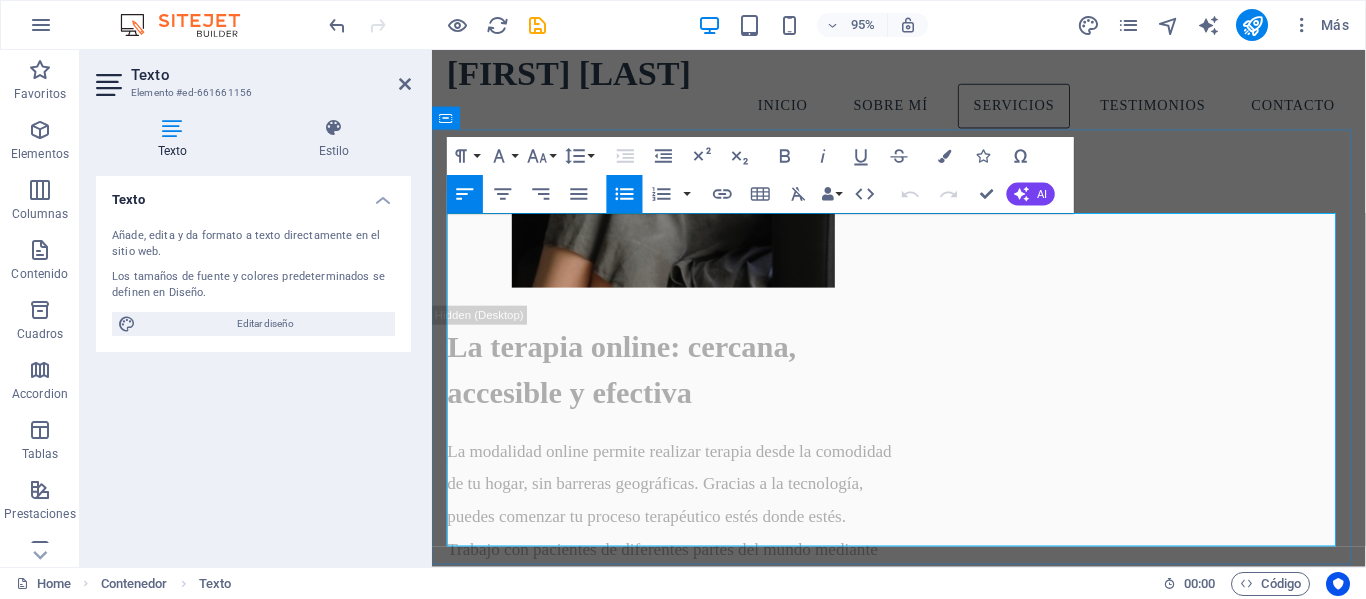 scroll, scrollTop: 4307, scrollLeft: 0, axis: vertical 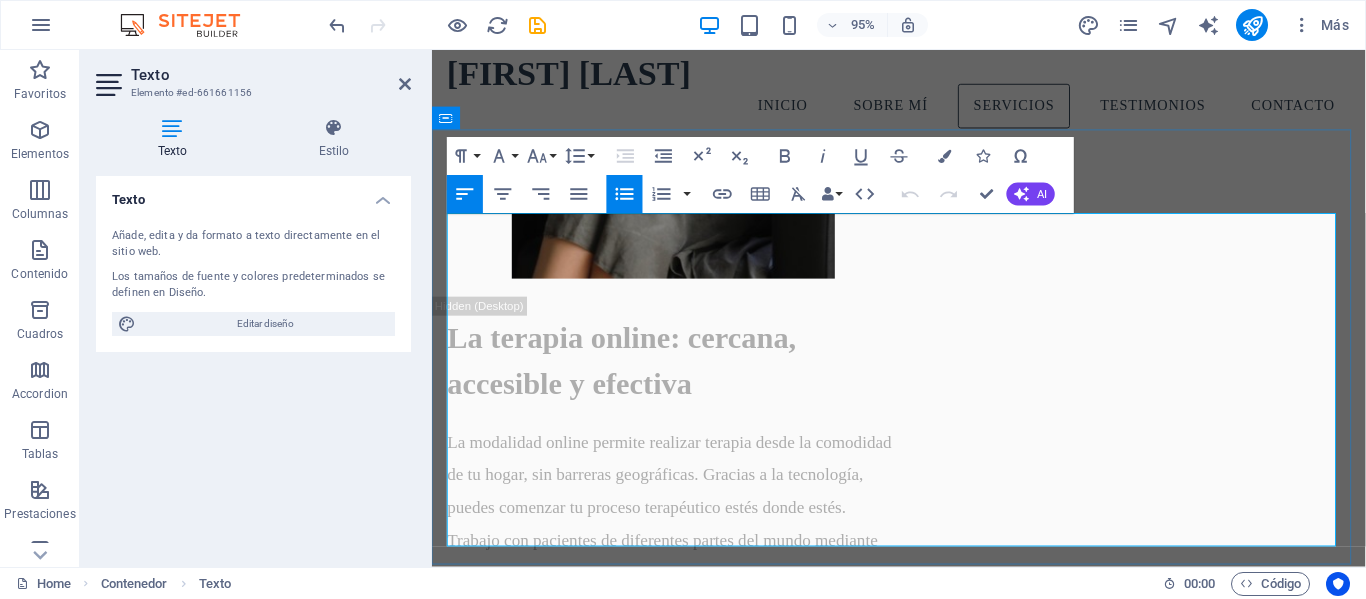 click on "Psicóloga clínica en Fundación RANA desde 2007" at bounding box center (931, 3997) 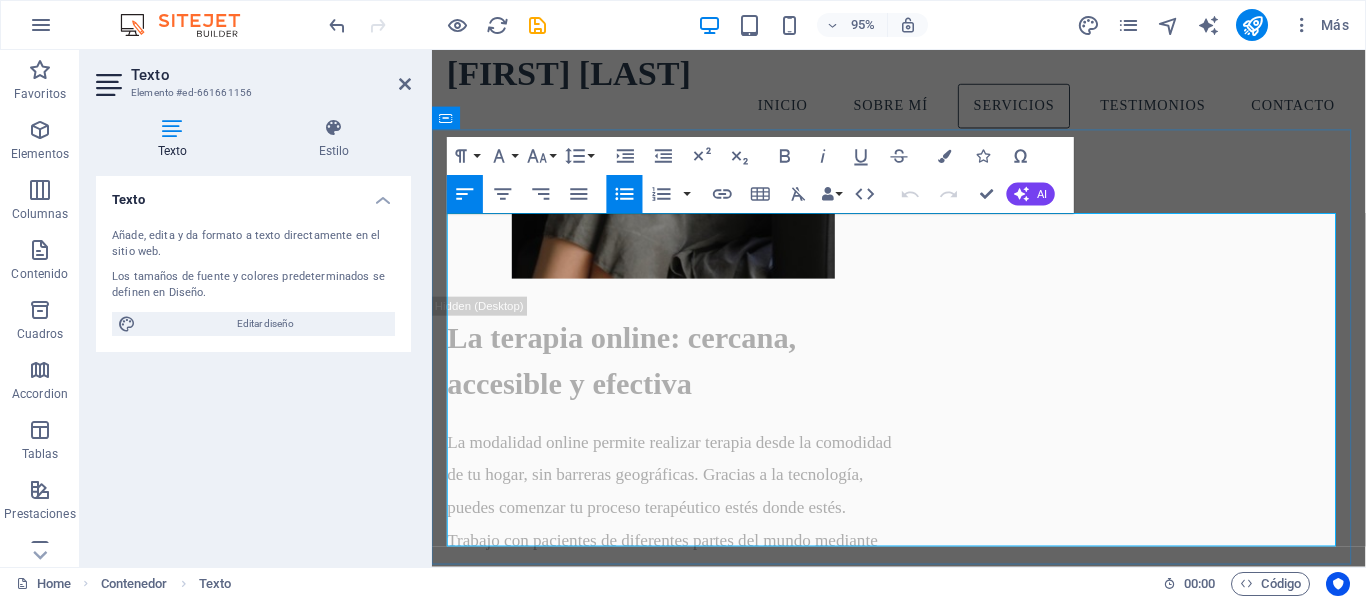 drag, startPoint x: 611, startPoint y: 508, endPoint x: 741, endPoint y: 507, distance: 130.00385 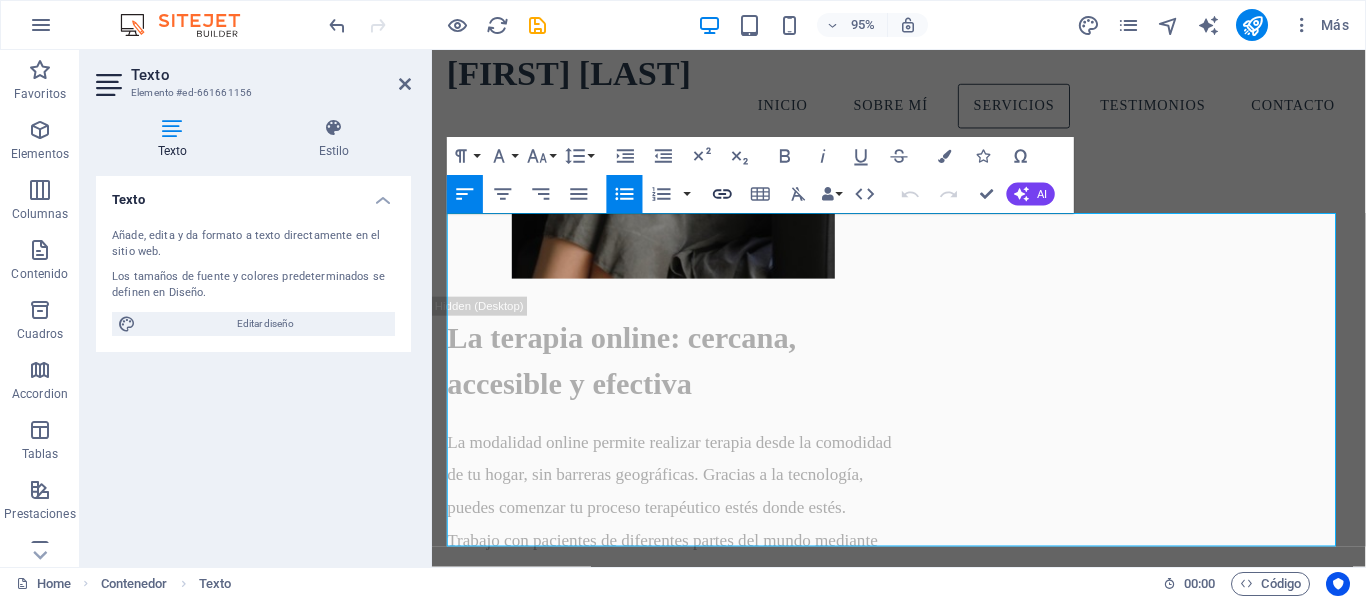 click 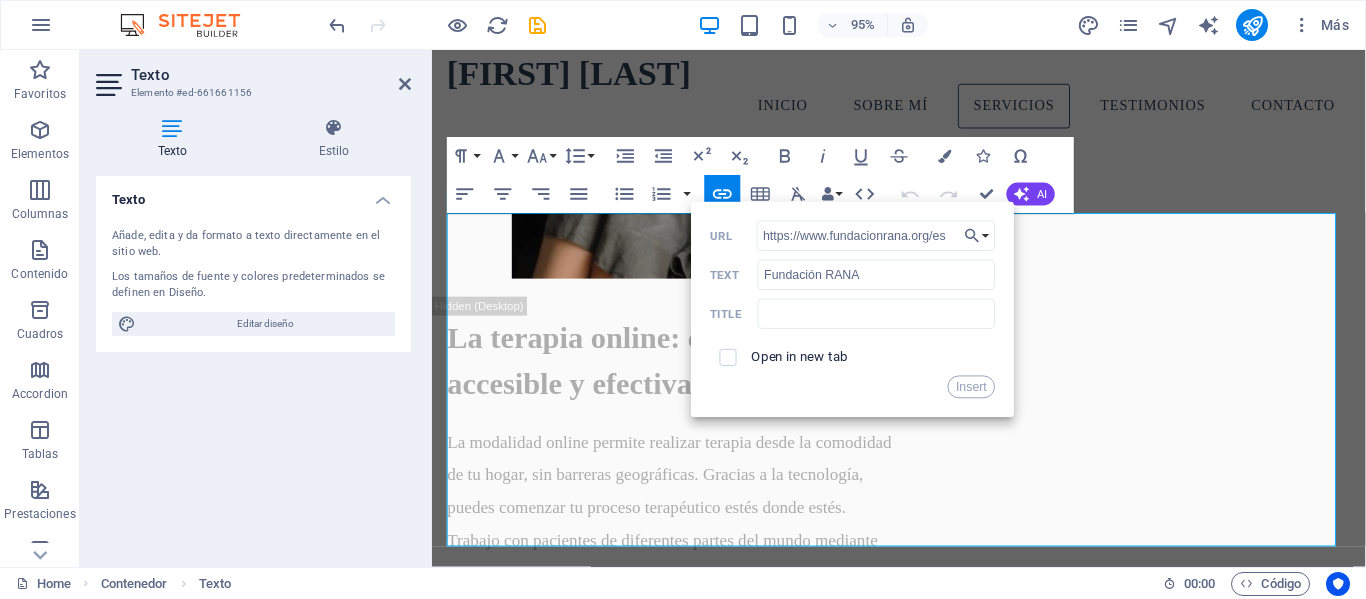 type on "https://www.fundacionrana.org/es" 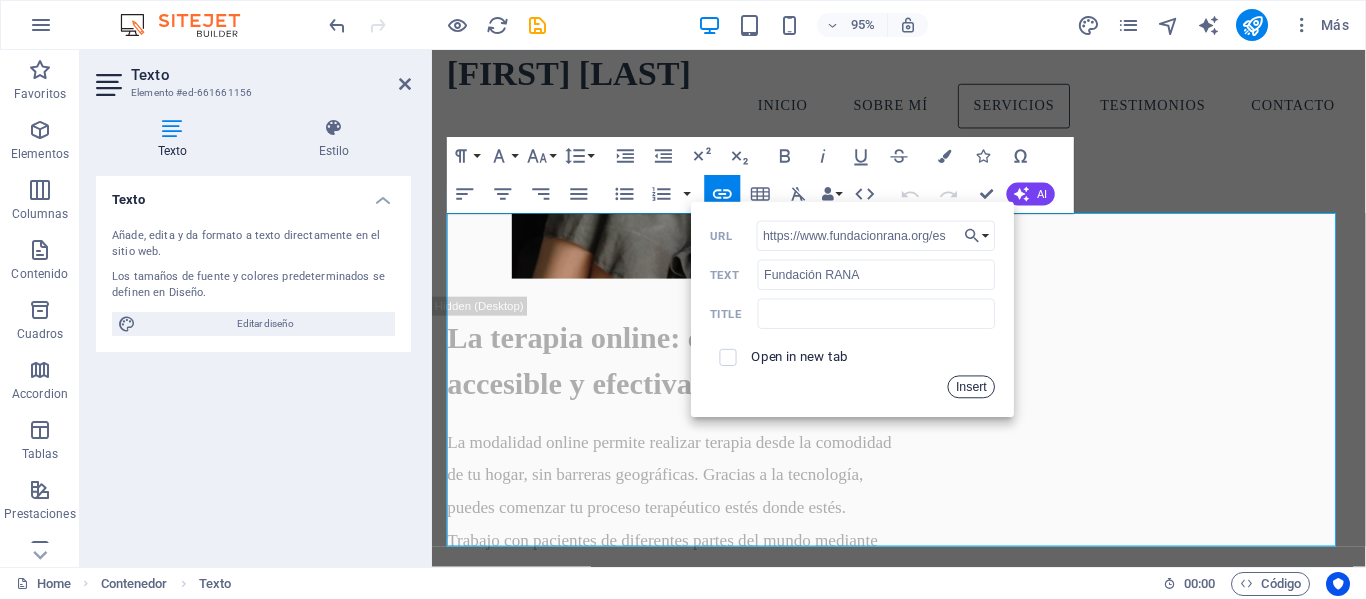 click on "Insert" at bounding box center (972, 386) 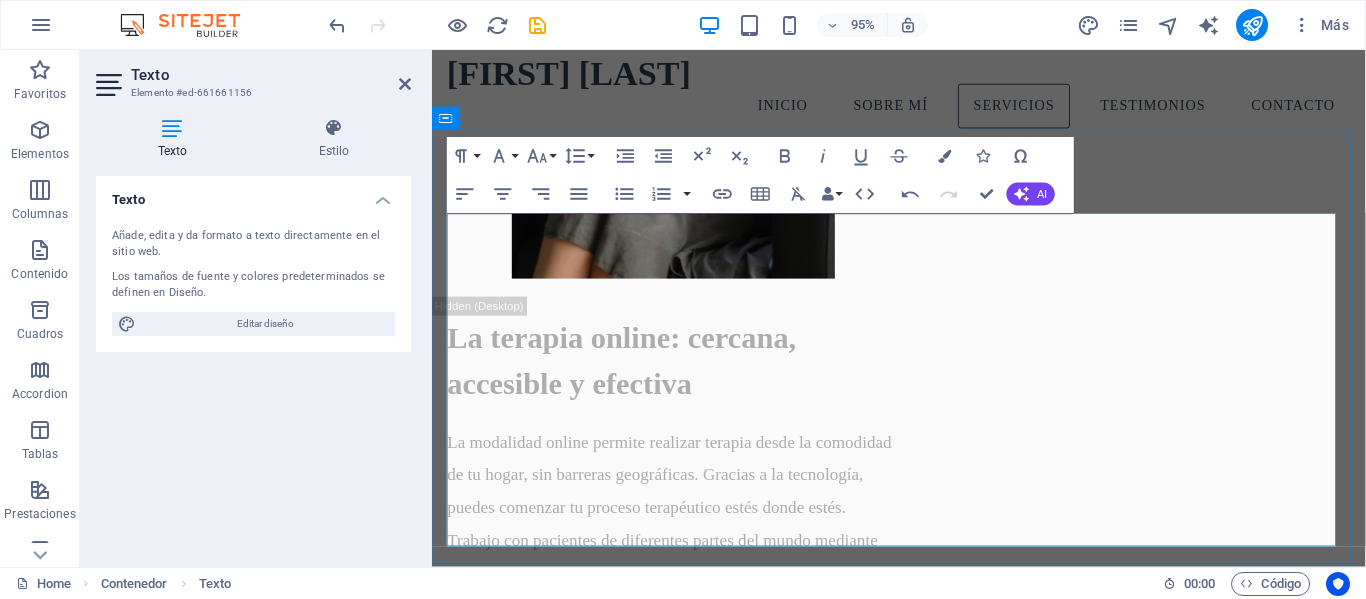 click on "Psicóloga clínica en  Fundación RANA  desde 2007" at bounding box center (931, 3997) 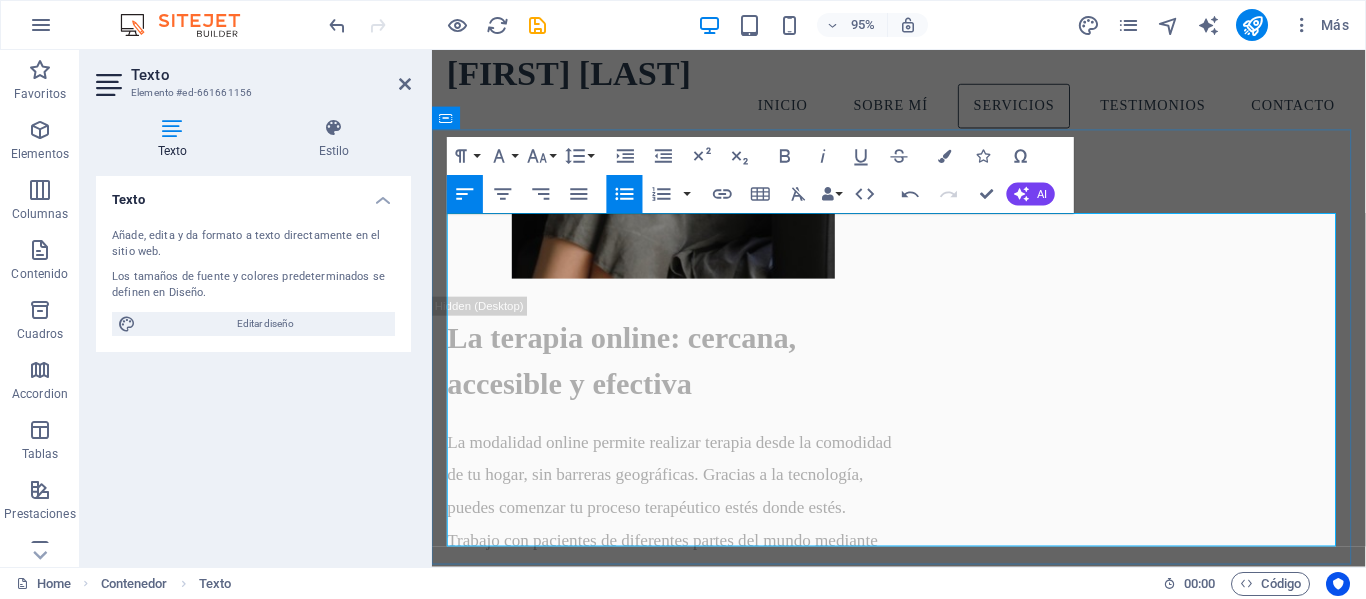 click on "Autora de publicaciones científicas y herramienta EDR-ESIA" at bounding box center (931, 4037) 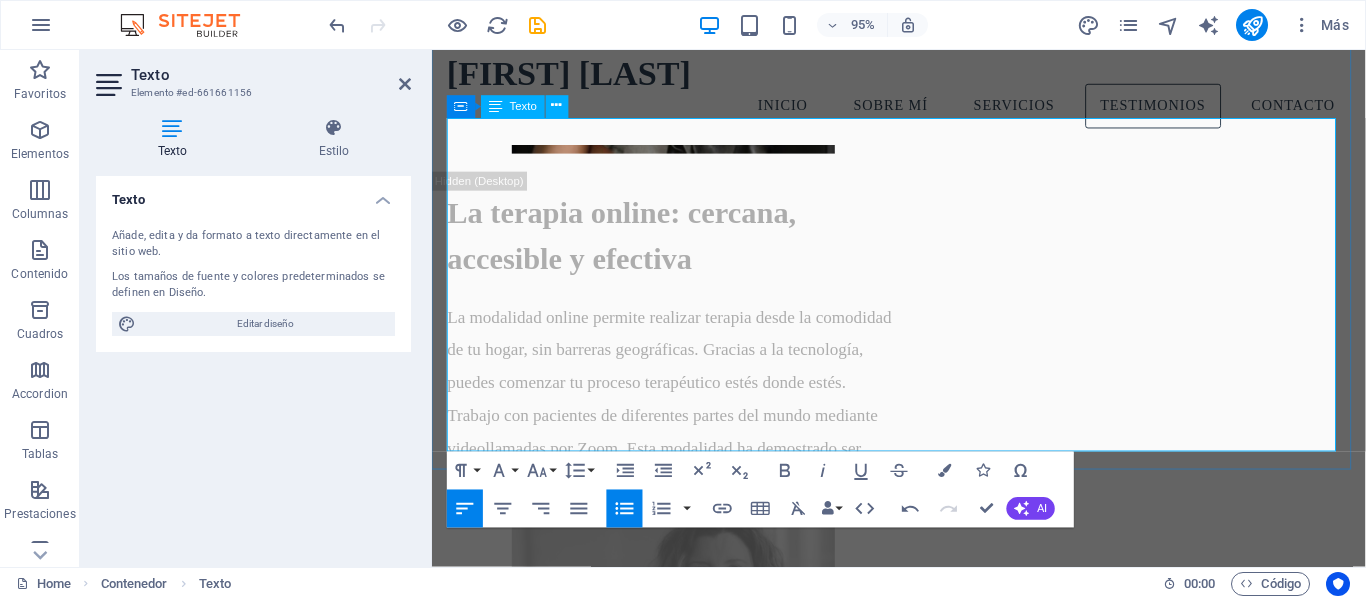 scroll, scrollTop: 4407, scrollLeft: 0, axis: vertical 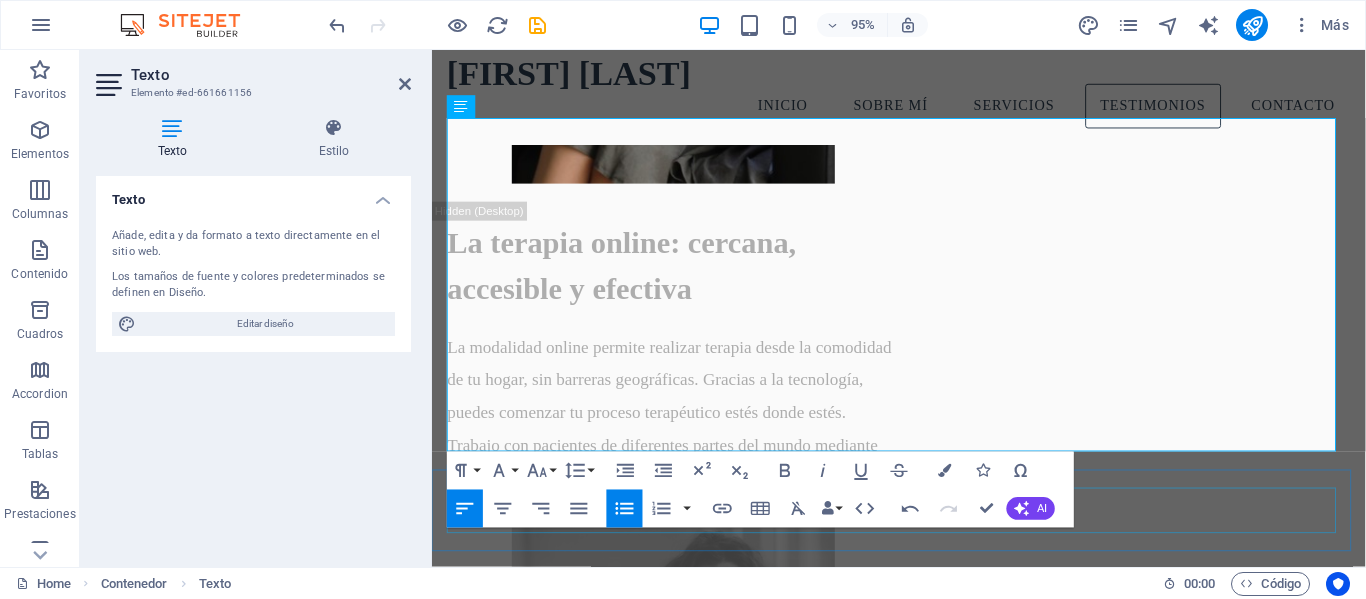 click on "Testimonios" at bounding box center (923, 4013) 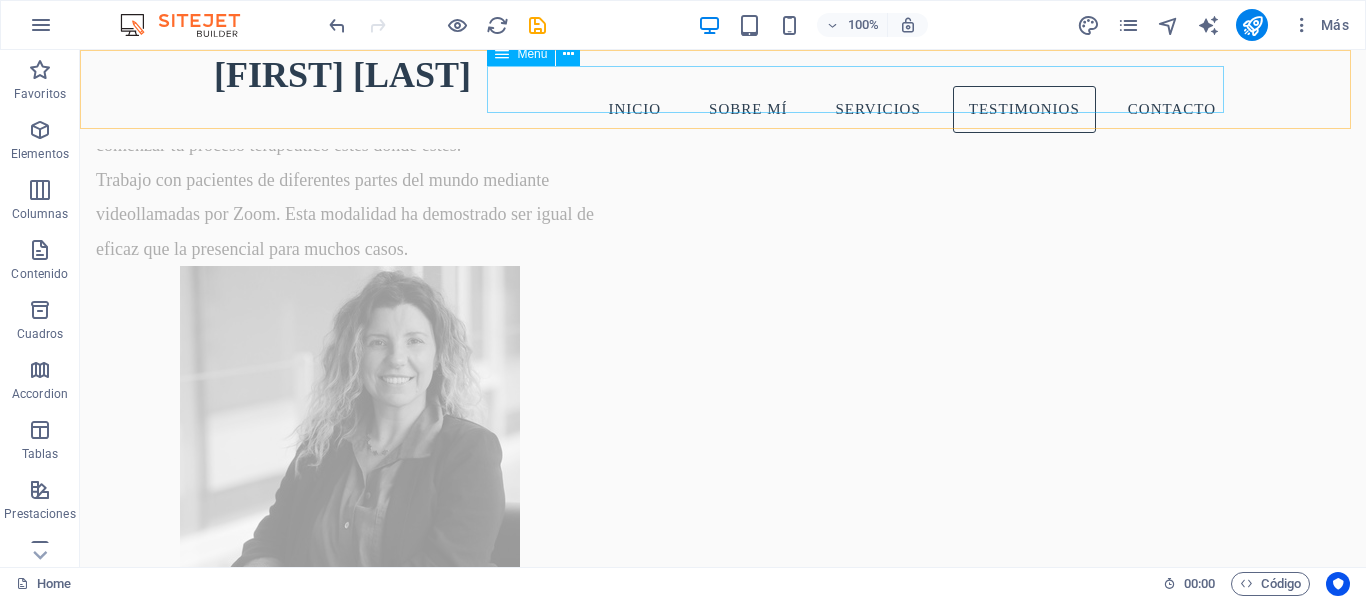 scroll, scrollTop: 4400, scrollLeft: 0, axis: vertical 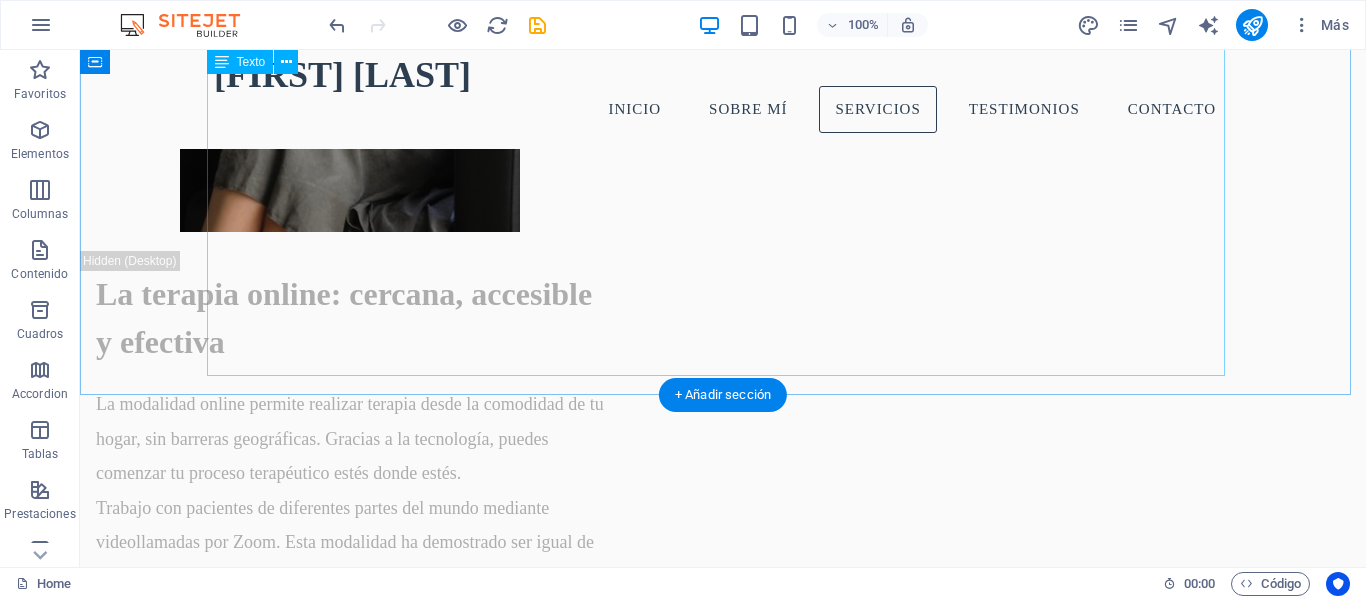 click on "Doctora en Psicología (UIB, 2023) Licenciada en Psicología (UBA, 2002) Psicóloga General Sanitaria (España) Investigadora en UIB y UB (equipos GIFES y GREVIA) Profesora universitaria (UIB, UOC) Psicóloga clínica en  Fundación RANA  desde 2007 Autora de publicaciones científicas y herramienta EDR-ESIA" at bounding box center [723, 3803] 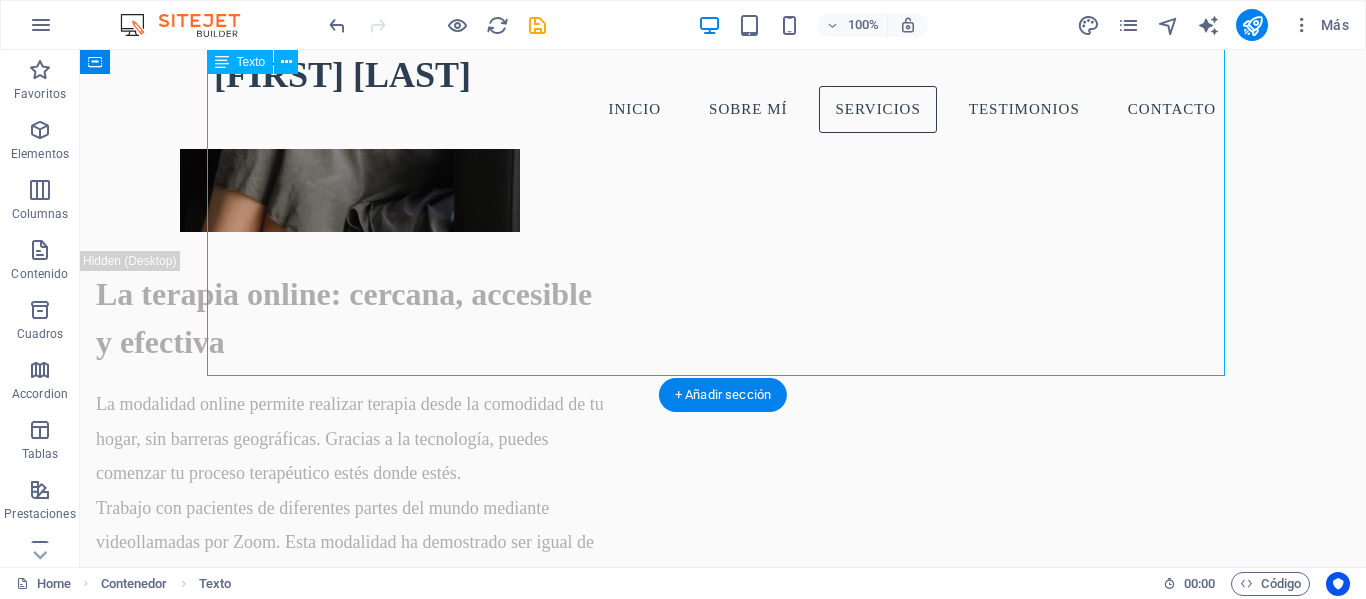 click on "Doctora en Psicología (UIB, 2023) Licenciada en Psicología (UBA, 2002) Psicóloga General Sanitaria (España) Investigadora en UIB y UB (equipos GIFES y GREVIA) Profesora universitaria (UIB, UOC) Psicóloga clínica en  Fundación RANA  desde 2007 Autora de publicaciones científicas y herramienta EDR-ESIA" at bounding box center [723, 3803] 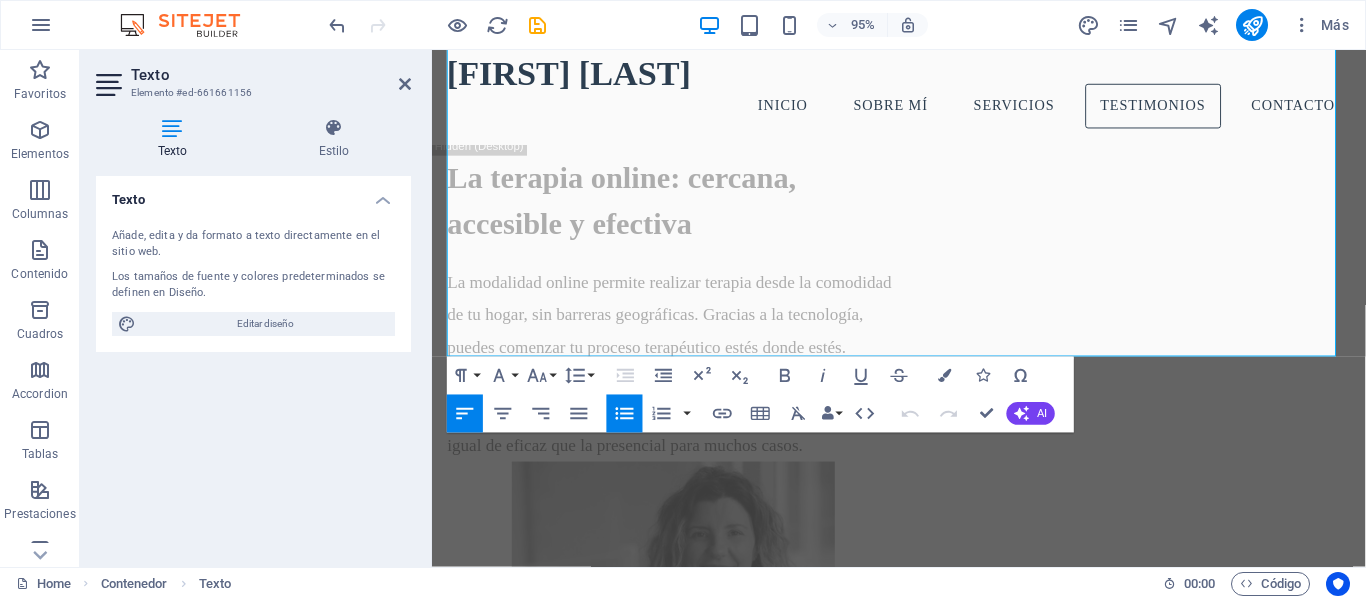 scroll, scrollTop: 4507, scrollLeft: 0, axis: vertical 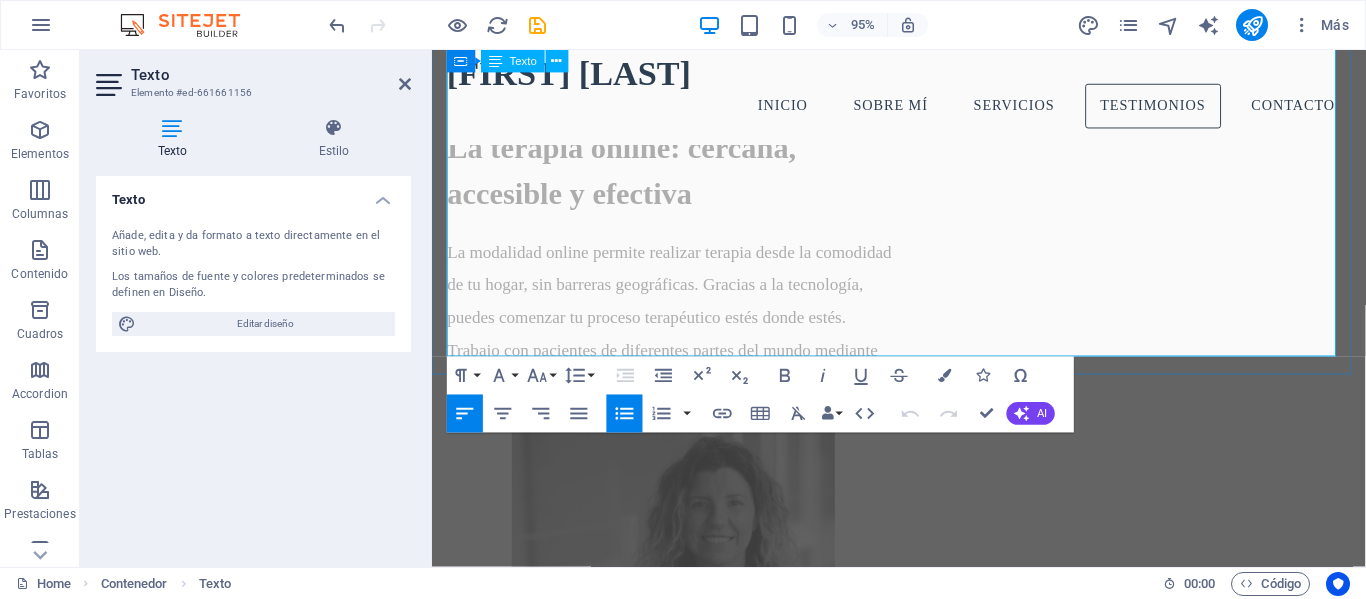 click on "Autora de publicaciones científicas y herramienta EDR-ESIA" at bounding box center (931, 3837) 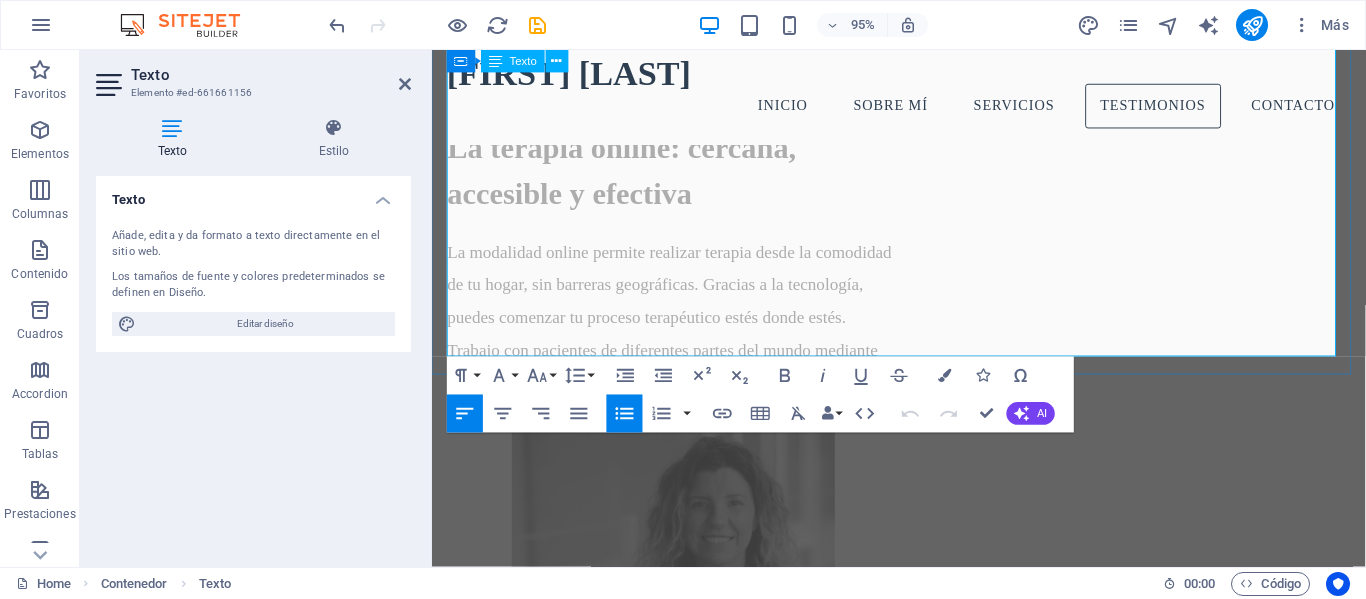drag, startPoint x: 464, startPoint y: 357, endPoint x: 1132, endPoint y: 409, distance: 670.0209 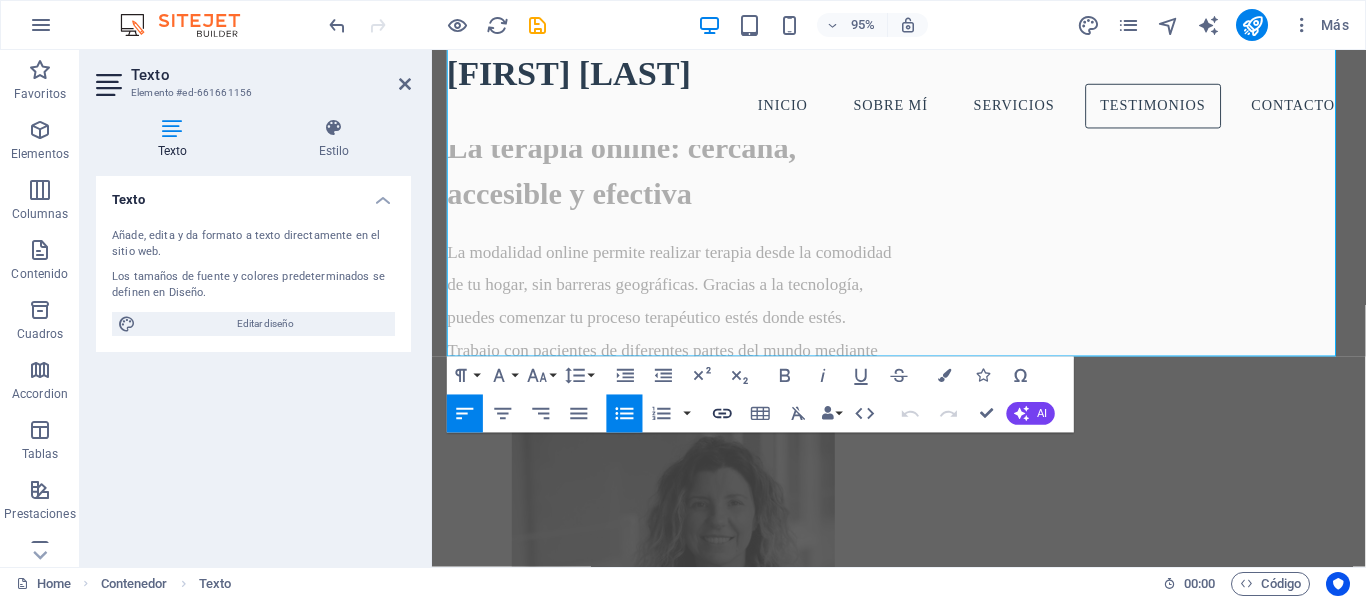 click 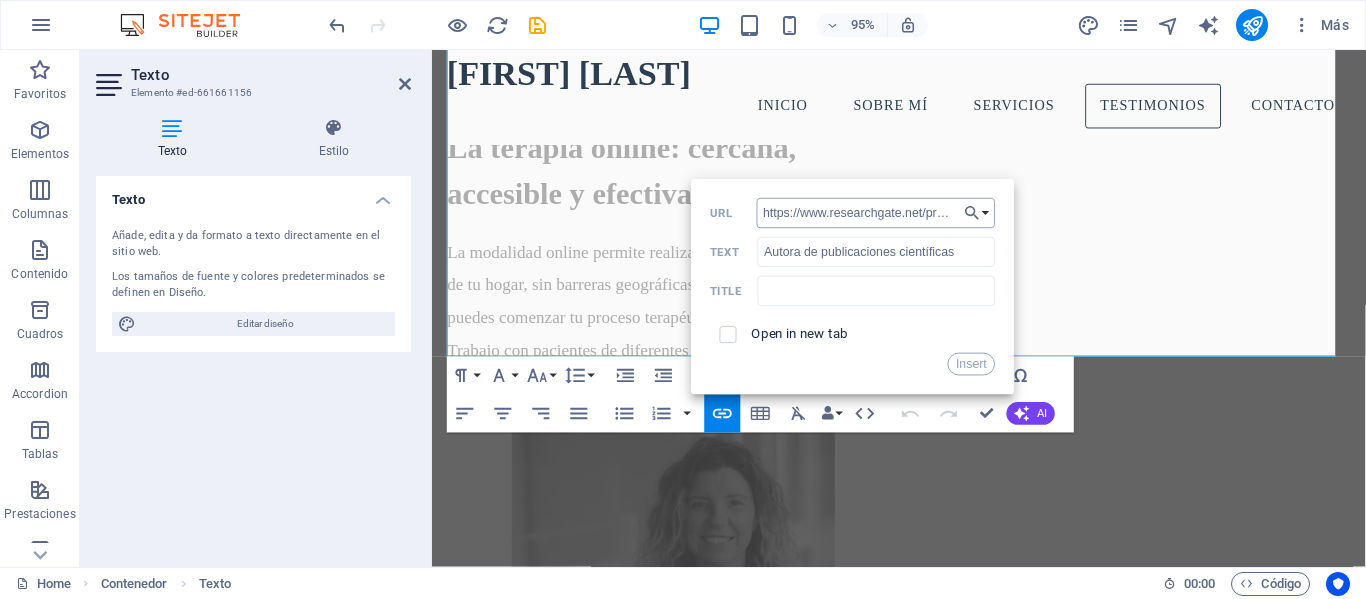 scroll, scrollTop: 0, scrollLeft: 115, axis: horizontal 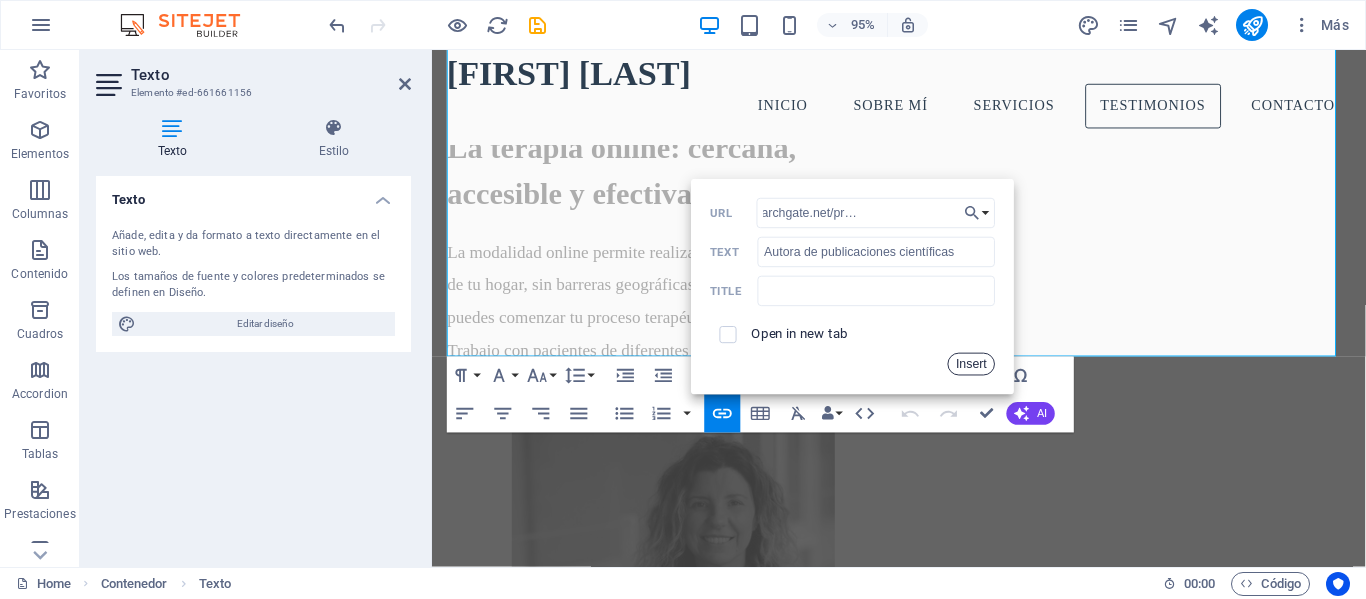 type on "https://www.researchgate.net/profile/Beatriz-Benavente" 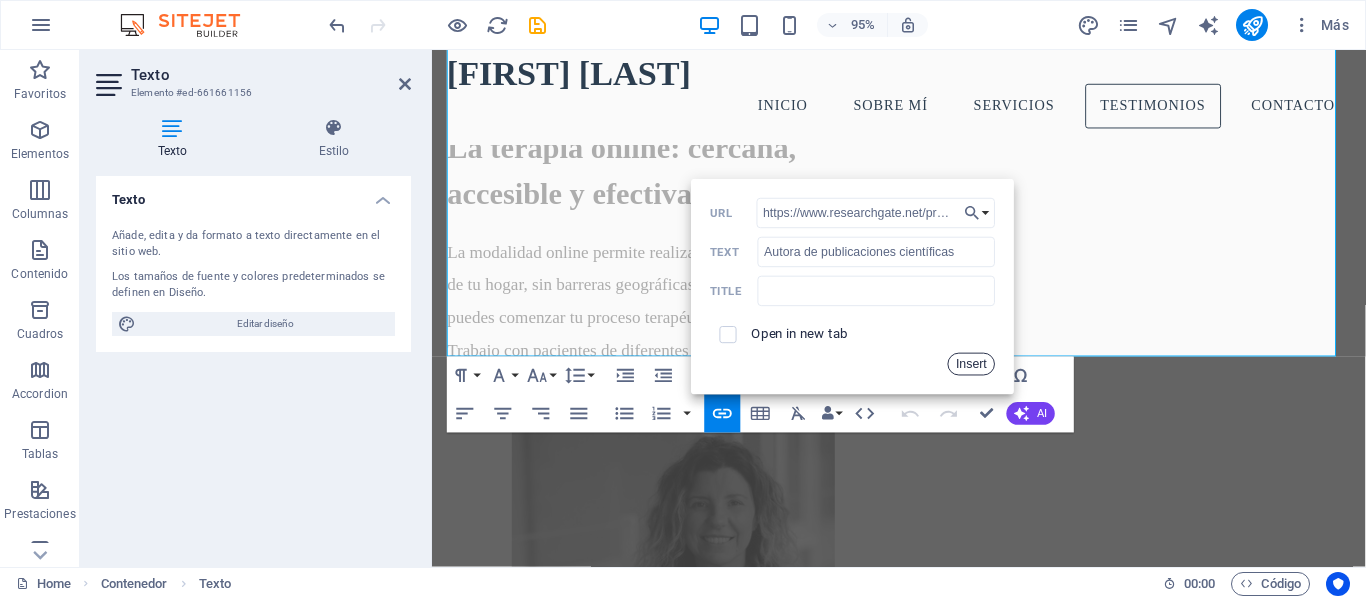 click on "Insert" at bounding box center (972, 364) 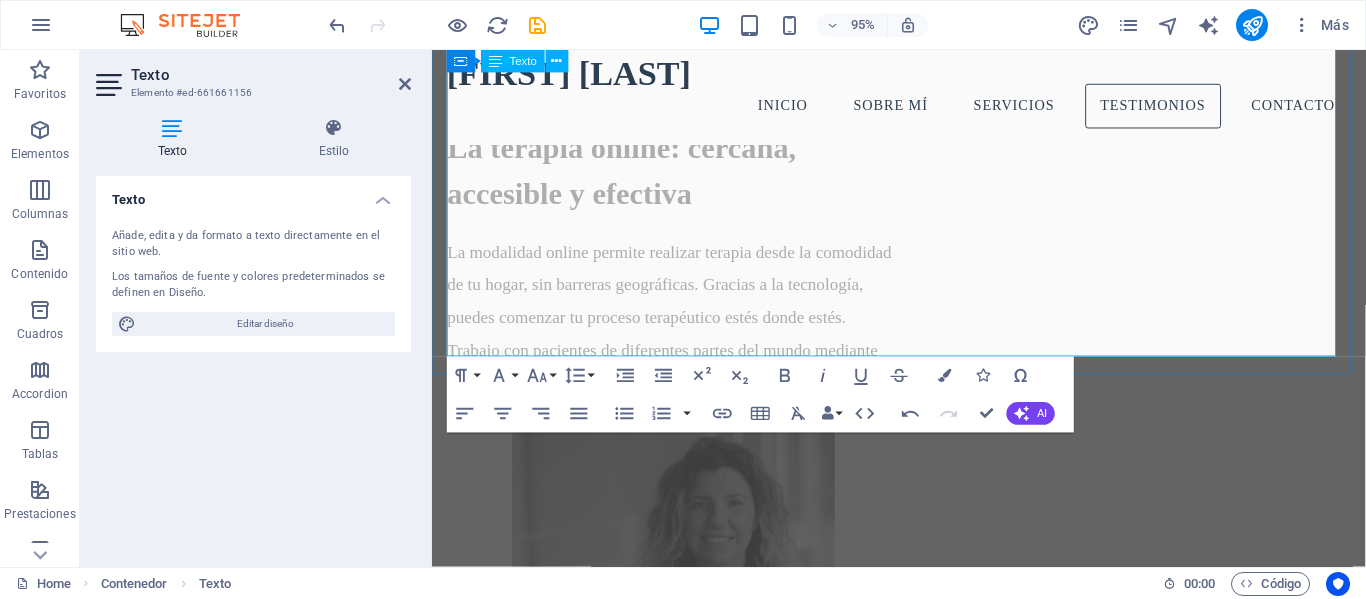 click on "Psicóloga clínica en  Fundación RANA  desde 2007" at bounding box center [931, 3797] 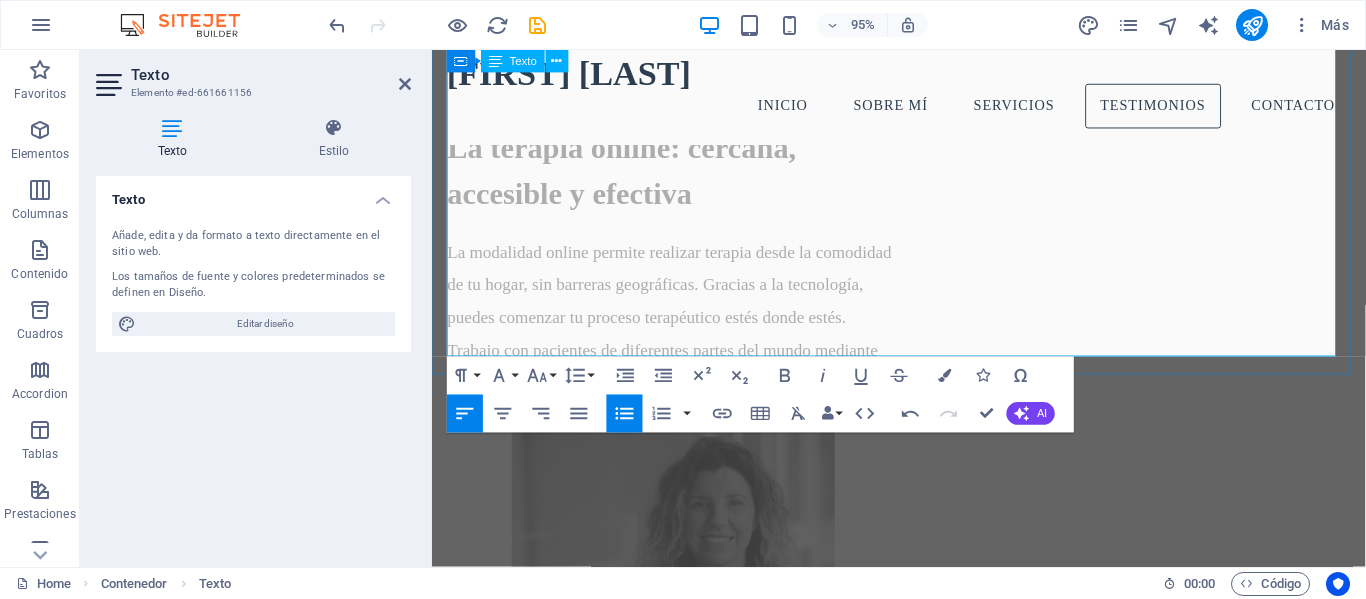 drag, startPoint x: 739, startPoint y: 358, endPoint x: 906, endPoint y: 361, distance: 167.02695 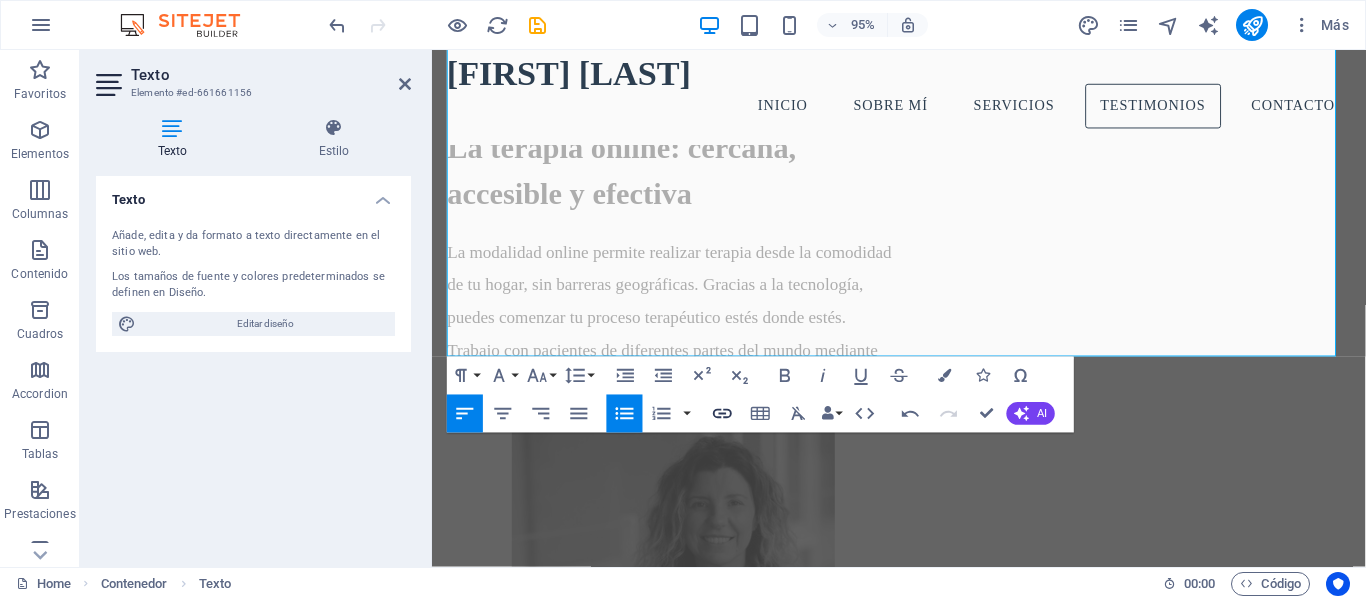type 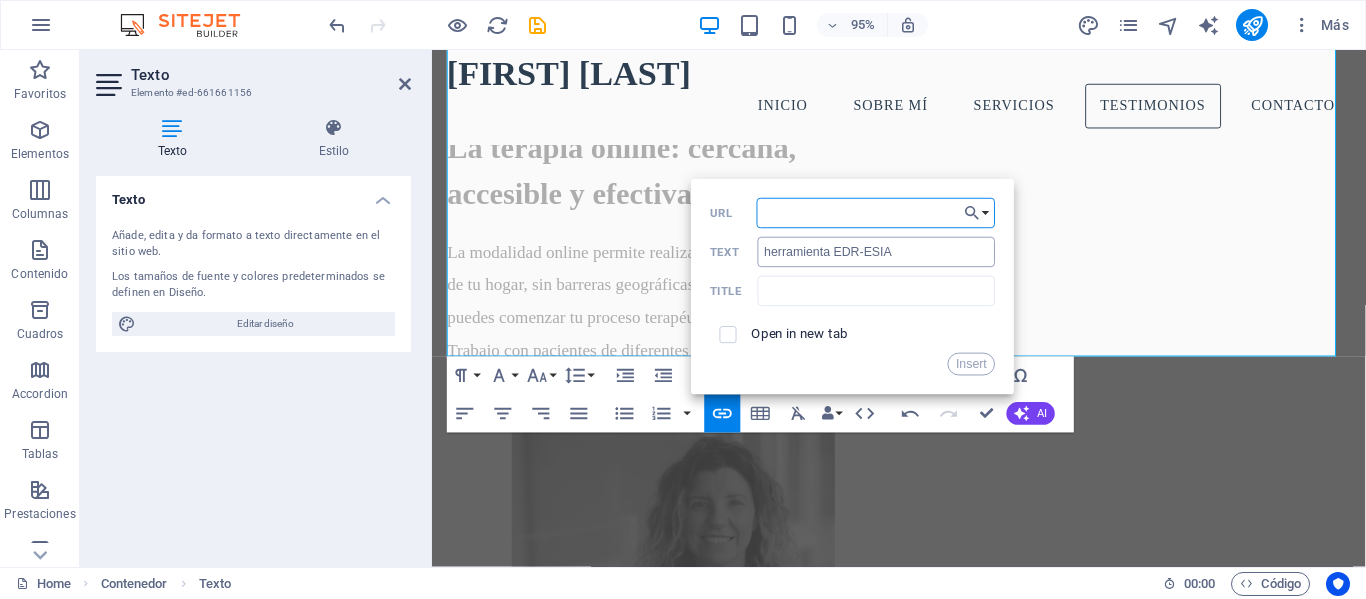type on "https://customer.ealicia.com/appSurvey_grevia/grevia/FormESIA.aspx" 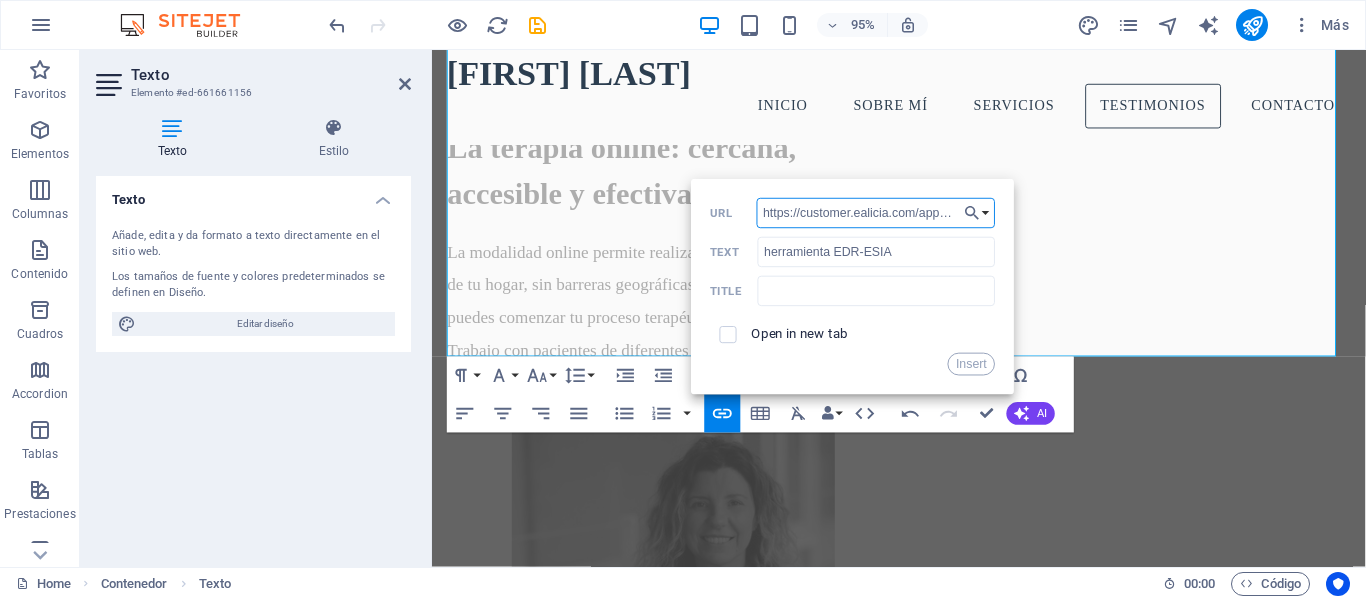 scroll, scrollTop: 0, scrollLeft: 200, axis: horizontal 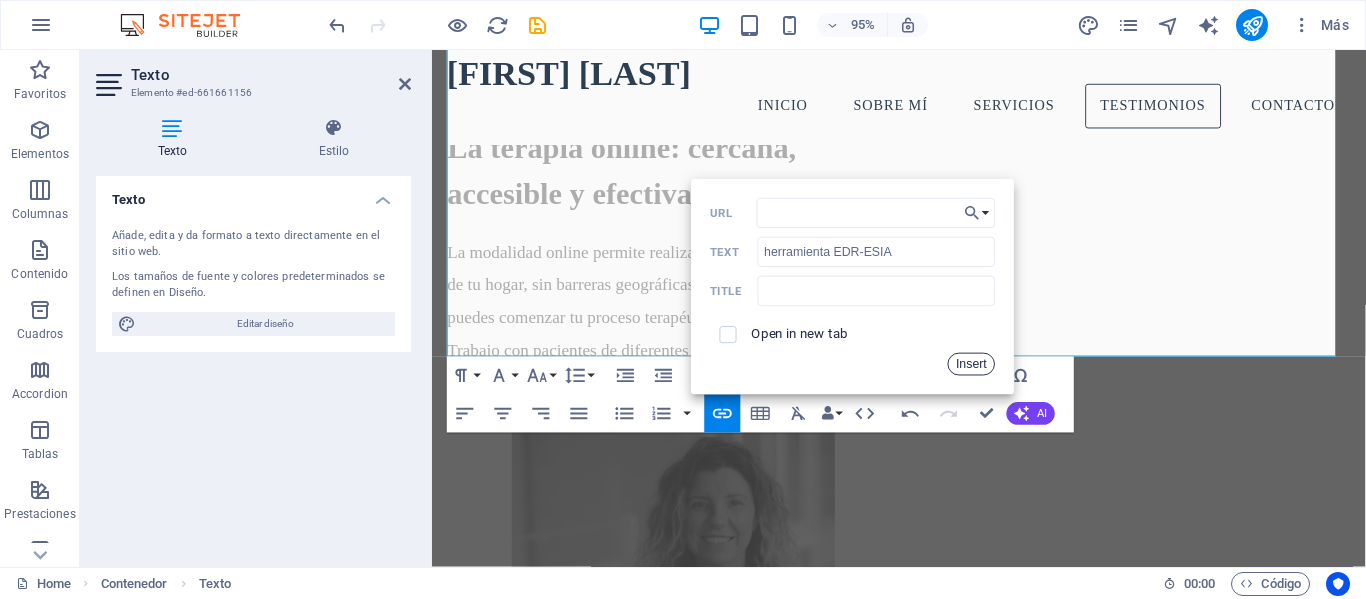 click on "Insert" at bounding box center (972, 364) 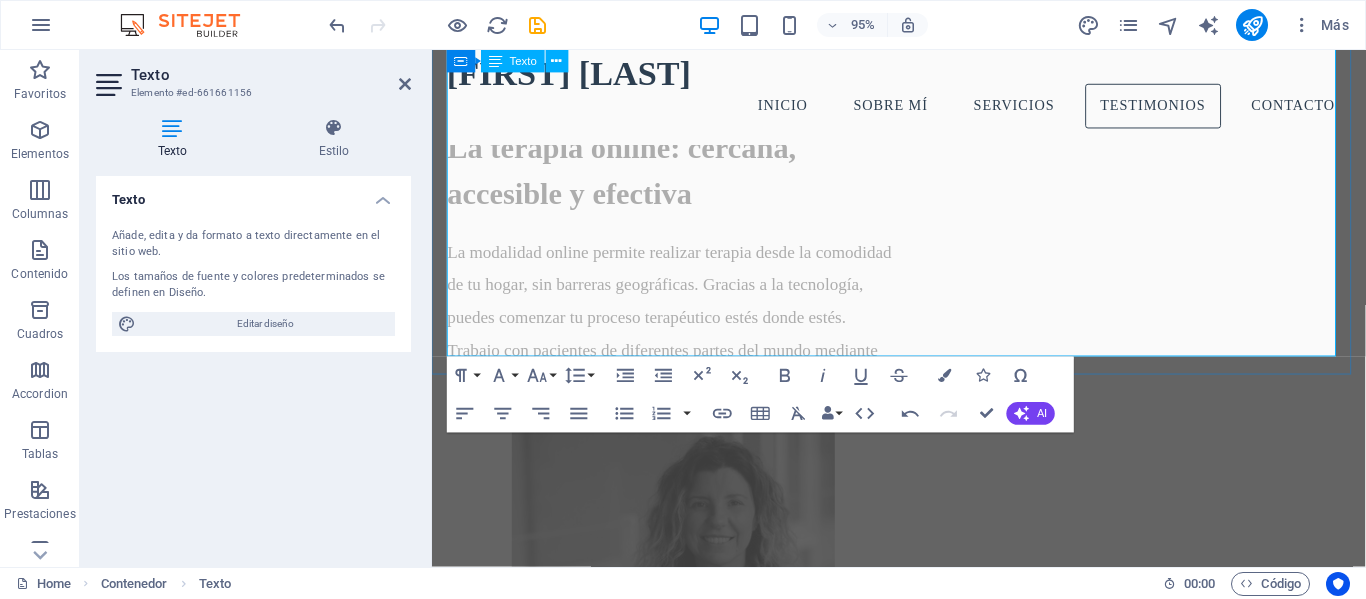 click on "Psicóloga clínica en  Fundación RANA  desde 2007" at bounding box center [931, 3797] 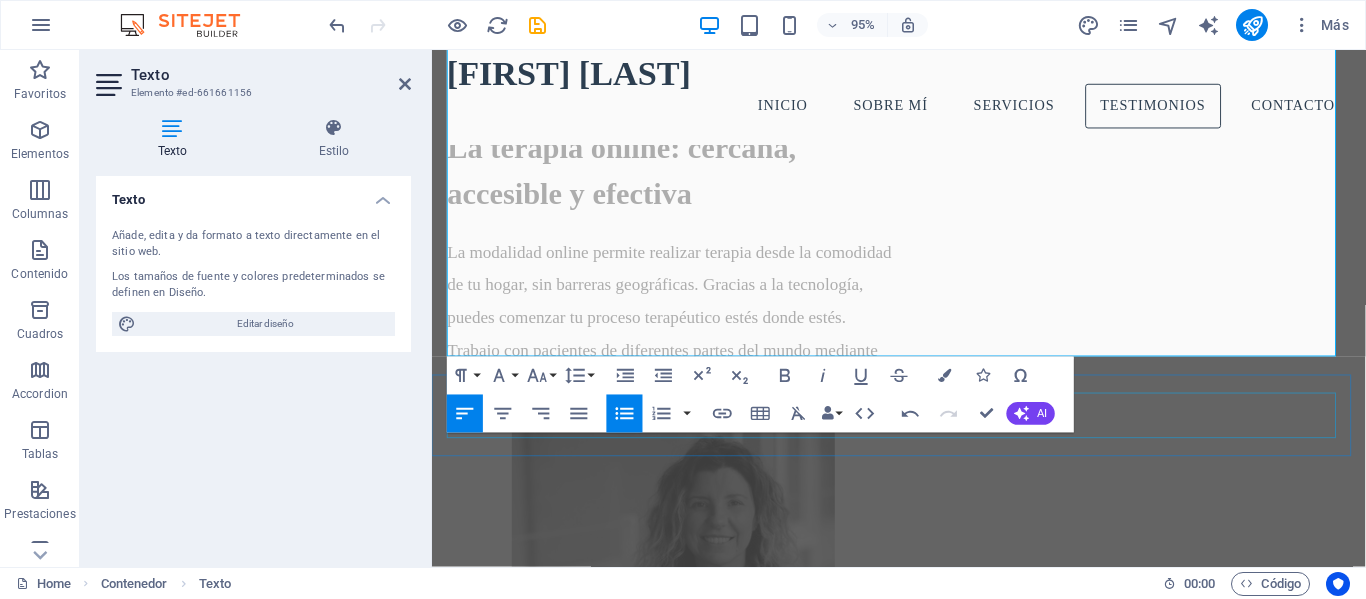 click on "Testimonios" at bounding box center [923, 3913] 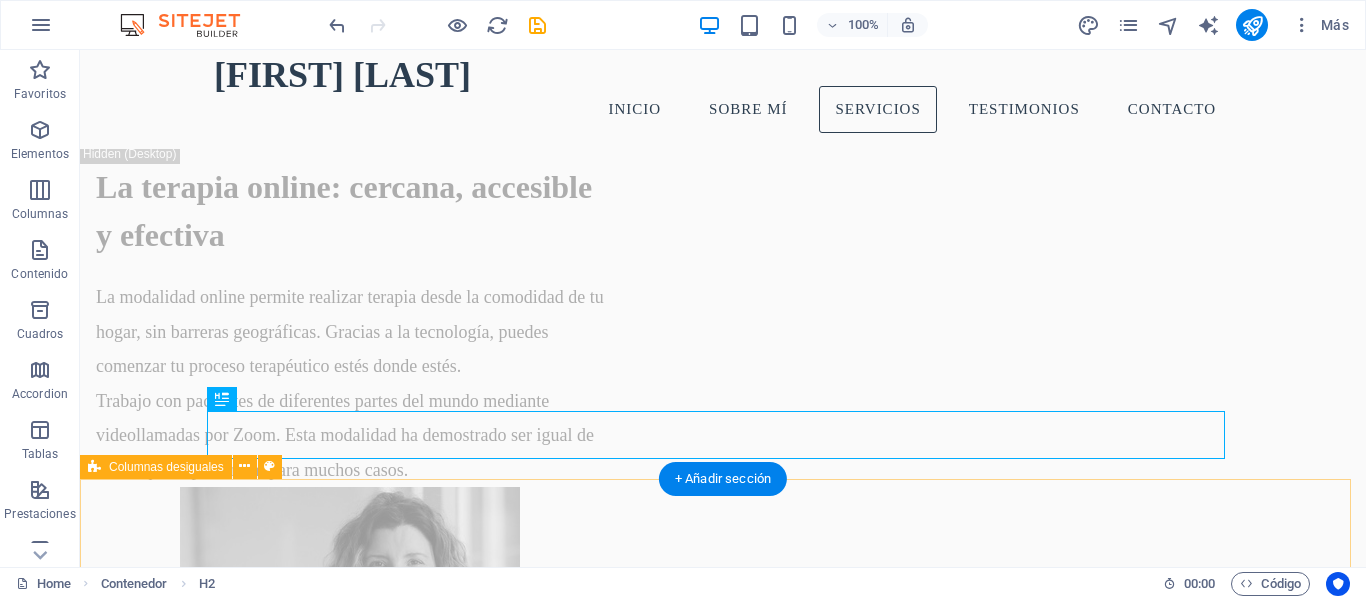 scroll, scrollTop: 4403, scrollLeft: 0, axis: vertical 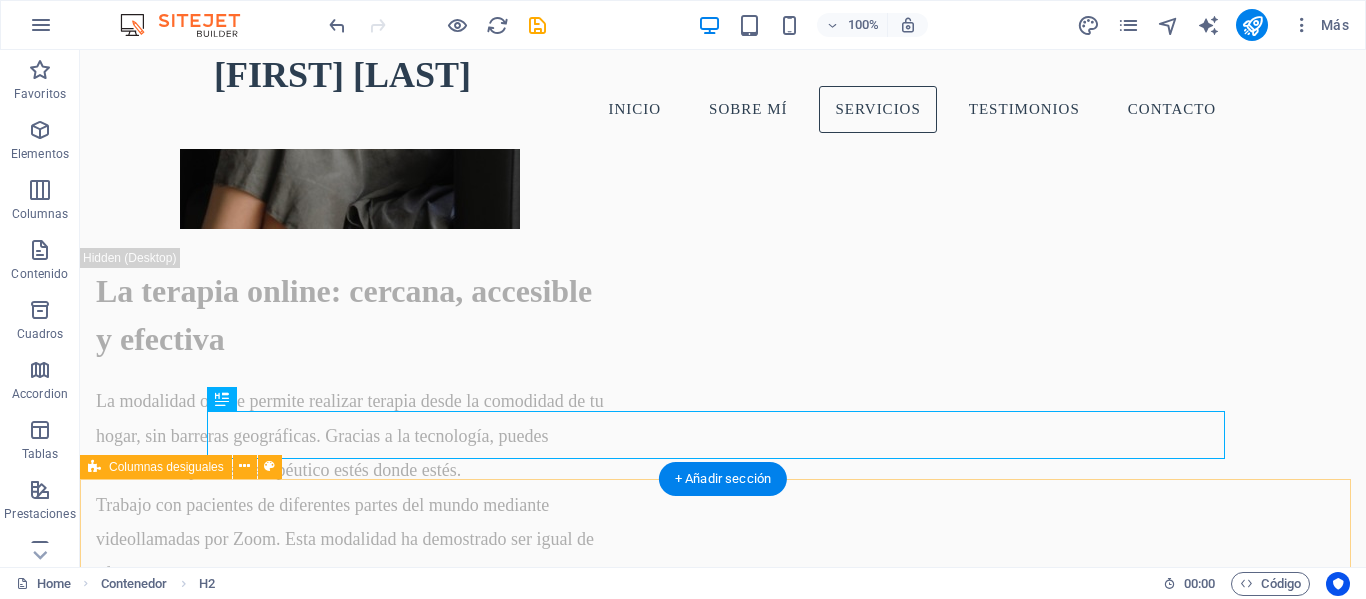 click on "En especial, quiero agradecer a la doctora Beatriz, quien me acompañó en este proceso. Me escuchó sin juicios, comprendió mi forma de expresarme y  siempre me guió con paciencia y empatía . Gracias a ella, entendí que no debo seguir dándole poder a esa persona para que continúe haciéndome daño. Hoy, de una manera que nunca imaginé posible, he soltado y perdonado. Si el día de mañana me lo encontrara en la calle,  s é que ya no sentiría la necesidad de esconderme, porque ahora comprendo que no fui yo quien lo dañó a él, sino que fue él quien me manipuló, me vulneró y me lastimó. Pero ahora, cada fragmento roto de mí se ha ido reconstruyendo y transformando en una mujer fuerte y valiente. Gracias, Doc Beatriz, por ser una guía tan importante en este camino de sanación." at bounding box center (723, 4282) 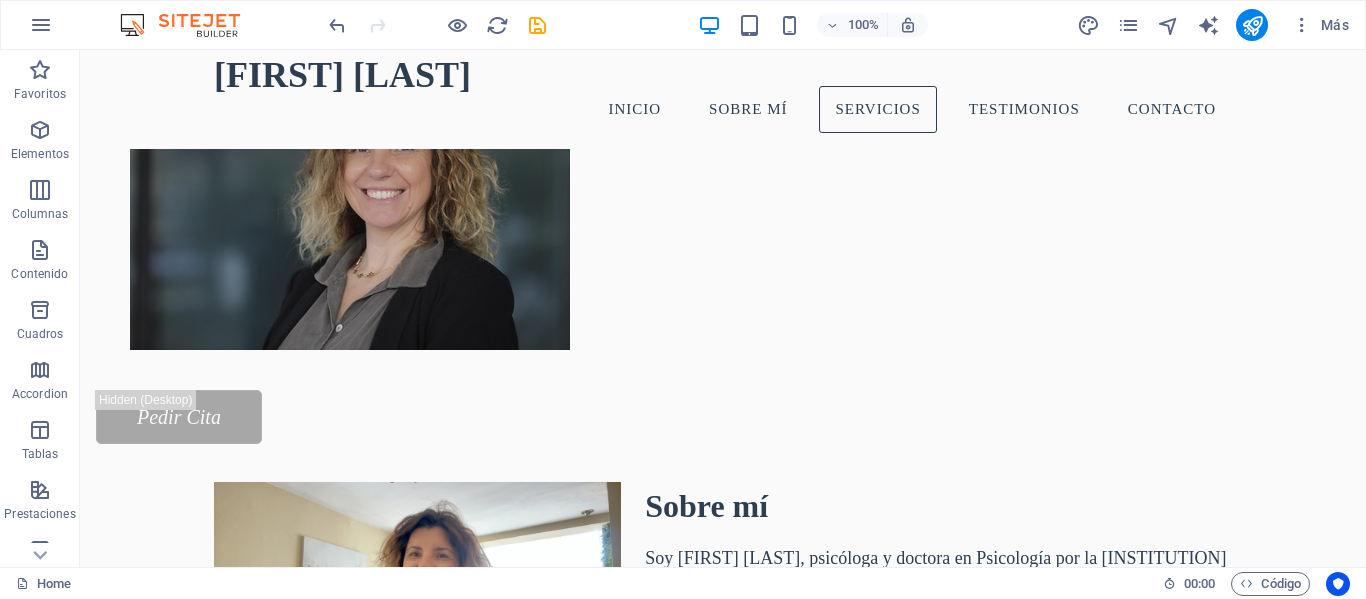 scroll, scrollTop: 1471, scrollLeft: 0, axis: vertical 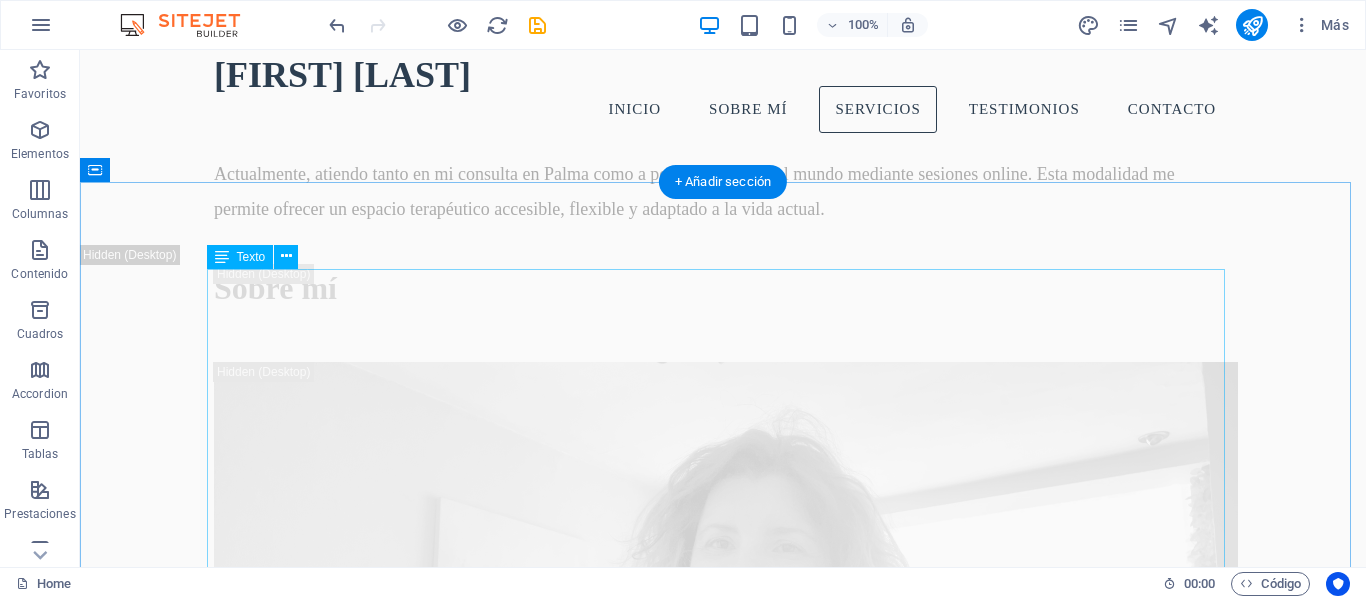 click on "Terapia individual para adultos:  Espacio terapéutico para trabajar emociones, pensamientos y comportamientos que generan malestar. Acompañamiento personalizado para el desarrollo de recursos internos y mejora del bienestar emocional. Traumas infantiles:  Intervención especializada en experiencias traumáticas pasadas, con énfasis en violencia y abuso. Se trabaja desde la seguridad y el respeto, integrando vivencias que impactan en el presente. Intervención en abuso sexual infantil  (personas adultas que vivieron estas experiencias):  Atención clínica para personas adultas que fueron víctimas de abuso en su infancia. Un enfoque sensible y especializado para abordar las secuelas emocionales y relacionales de estas experiencias. Ansiedad, estrés, ataques de pánico:  Identificación de los factores que generan ansiedad o estrés crónico. Se trabaja en estrategias para recuperar el equilibrio emocional, gestionar el miedo y mejorar la calidad de vida. Depresión:   Adicciones: Duelos:   Fobias:" at bounding box center (723, 1660) 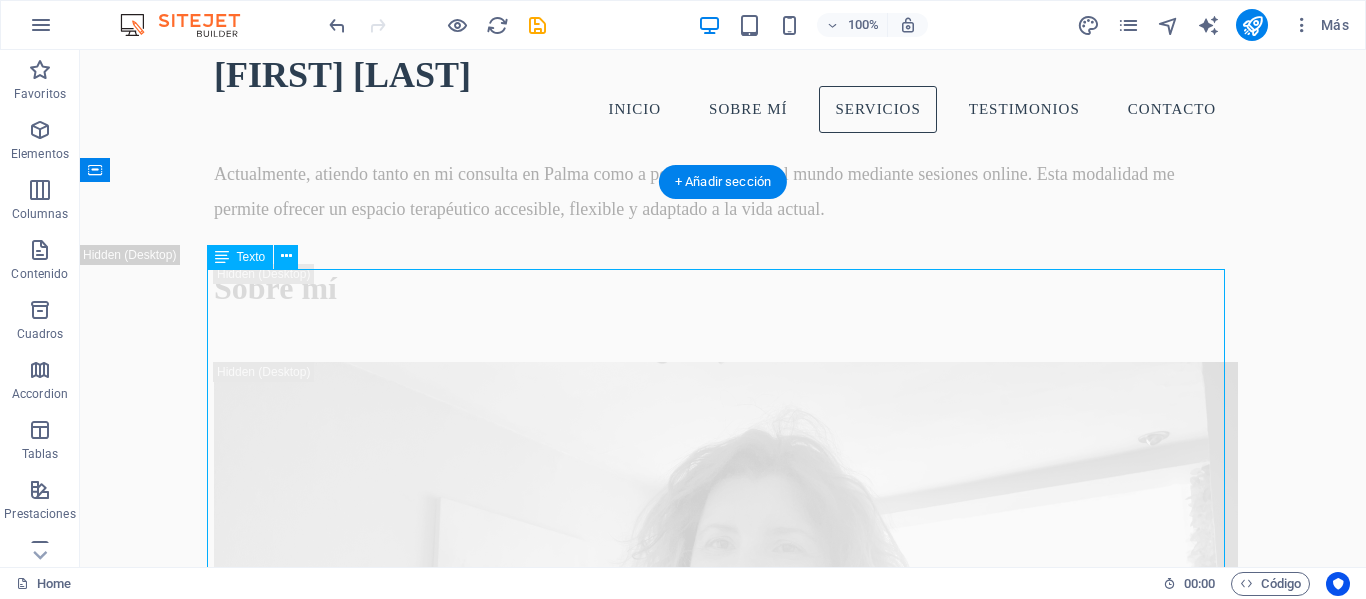 click on "Terapia individual para adultos:  Espacio terapéutico para trabajar emociones, pensamientos y comportamientos que generan malestar. Acompañamiento personalizado para el desarrollo de recursos internos y mejora del bienestar emocional. Traumas infantiles:  Intervención especializada en experiencias traumáticas pasadas, con énfasis en violencia y abuso. Se trabaja desde la seguridad y el respeto, integrando vivencias que impactan en el presente. Intervención en abuso sexual infantil  (personas adultas que vivieron estas experiencias):  Atención clínica para personas adultas que fueron víctimas de abuso en su infancia. Un enfoque sensible y especializado para abordar las secuelas emocionales y relacionales de estas experiencias. Ansiedad, estrés, ataques de pánico:  Identificación de los factores que generan ansiedad o estrés crónico. Se trabaja en estrategias para recuperar el equilibrio emocional, gestionar el miedo y mejorar la calidad de vida. Depresión:   Adicciones: Duelos:   Fobias:" at bounding box center (723, 1660) 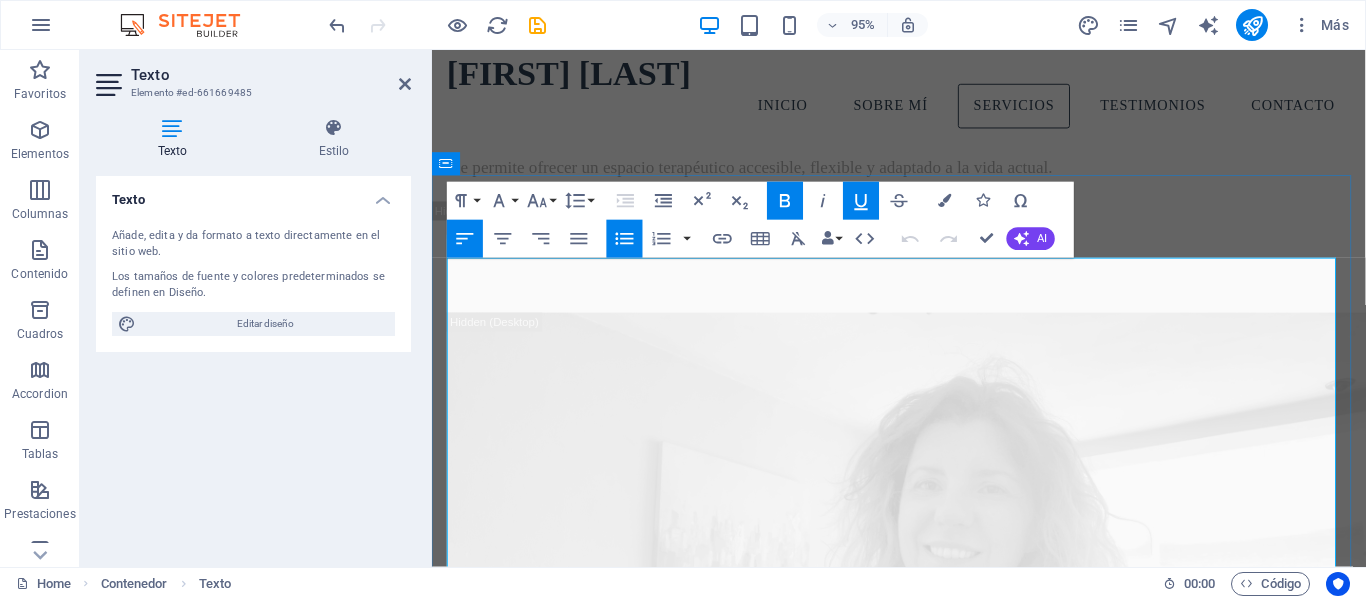 click on "Intervención en abuso sexual infantil  (personas adultas que vivieron estas experiencias):  Atención clínica para personas adultas que fueron víctimas de abuso en su infancia. Un enfoque sensible y especializado para abordar las secuelas emocionales y relacionales de estas experiencias." at bounding box center (931, 1517) 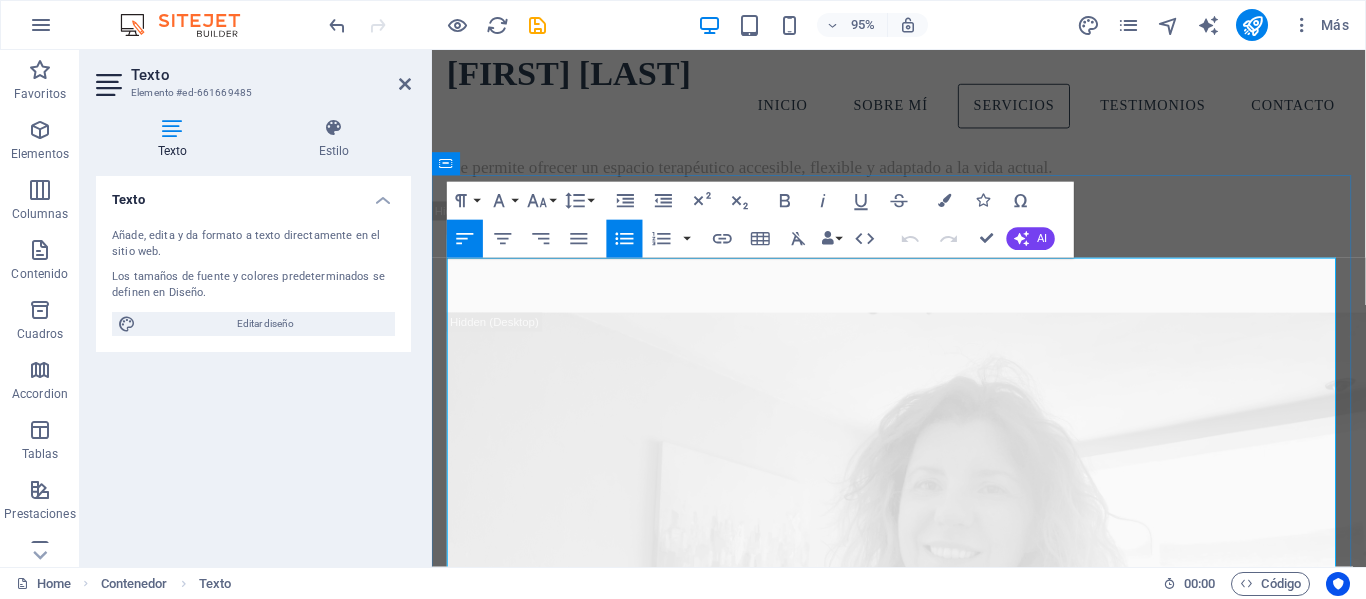 click on "Intervención en abuso sexual infantil  (personas adultas que vivieron estas experiencias):  Atención clínica para personas adultas que fueron víctimas de abuso en su infancia. Un enfoque sensible y especializado para abordar las secuelas emocionales y relacionales de estas experiencias." at bounding box center (931, 1517) 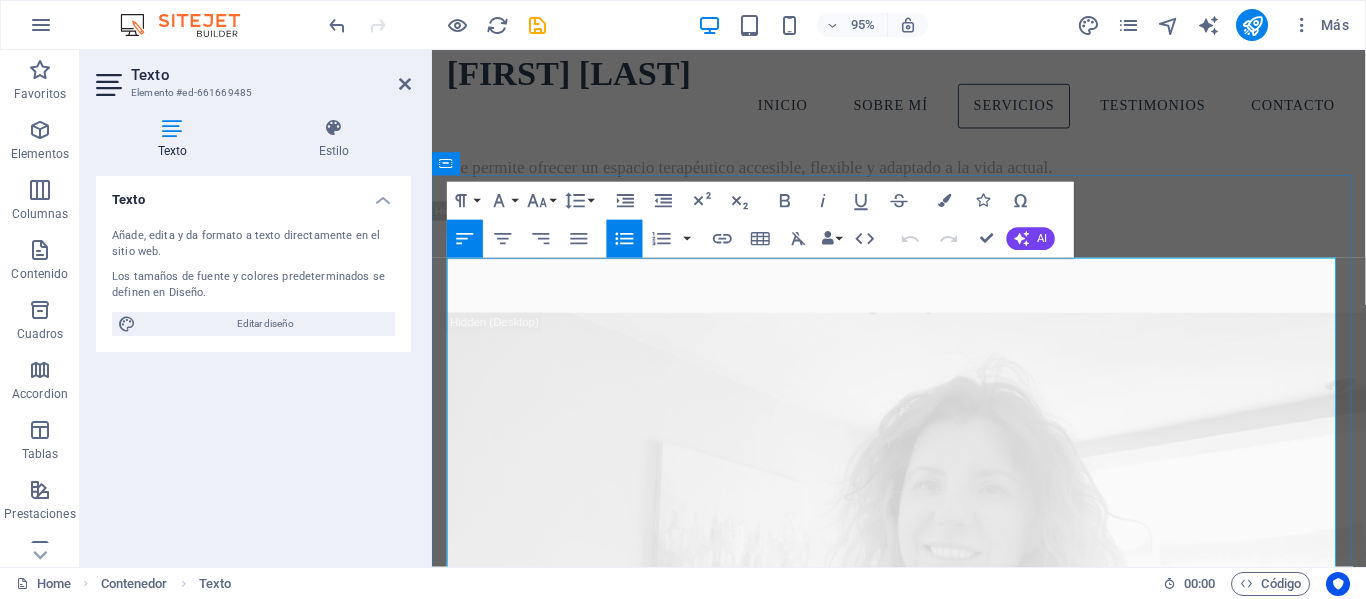 type 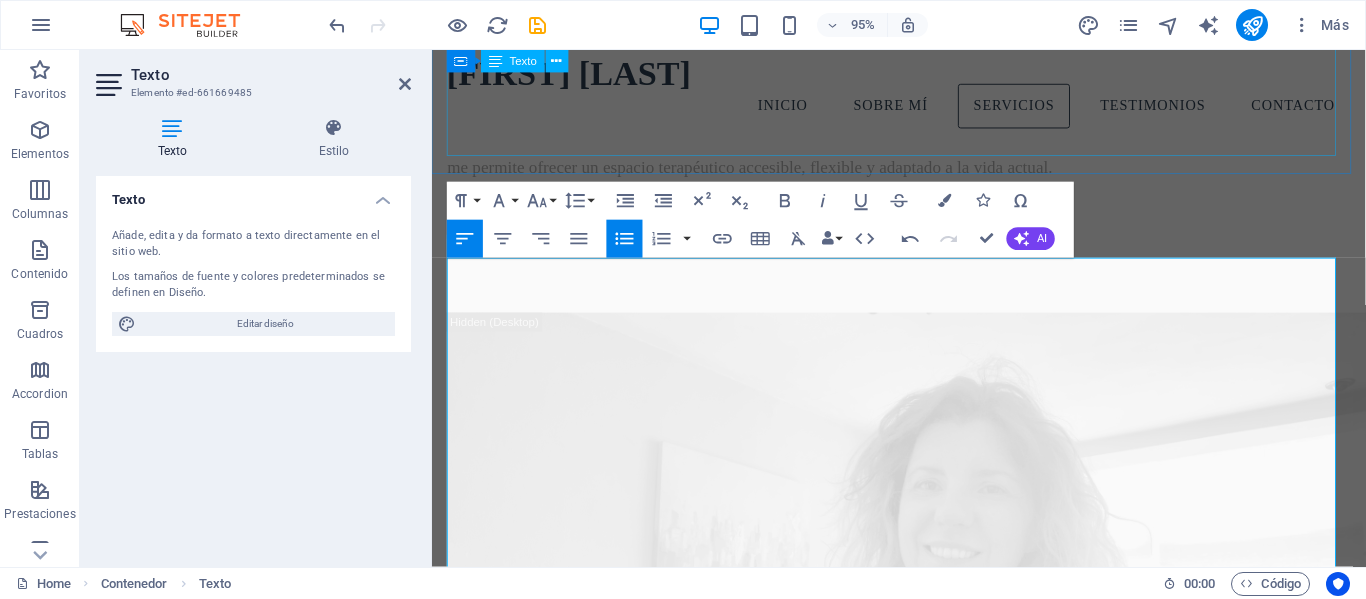 click on "Soy Beatriz Benavente, psicóloga y doctora en Psicología por la Universitat de les Illes Balears (UIB). Me formé en la Universidad de Buenos Aires y resido en Mallorca desde el año 2003. Mi enfoque clínico está orientado al acompañamiento de personas adultas que enfrentan secuelas de traumas vividos en la infancia. A lo largo de los años, he integrado la práctica clínica, la docencia y la investigación, con un fuerte compromiso hacia la prevención y tratamiento de la violencia sexual. Actualmente, atiendo tanto en mi consulta en Palma como a personas de todo el mundo mediante sesiones online. Esta modalidad me permite ofrecer un espacio terapéutico accesible, flexible y adaptado a la vida actual." at bounding box center (923, 1074) 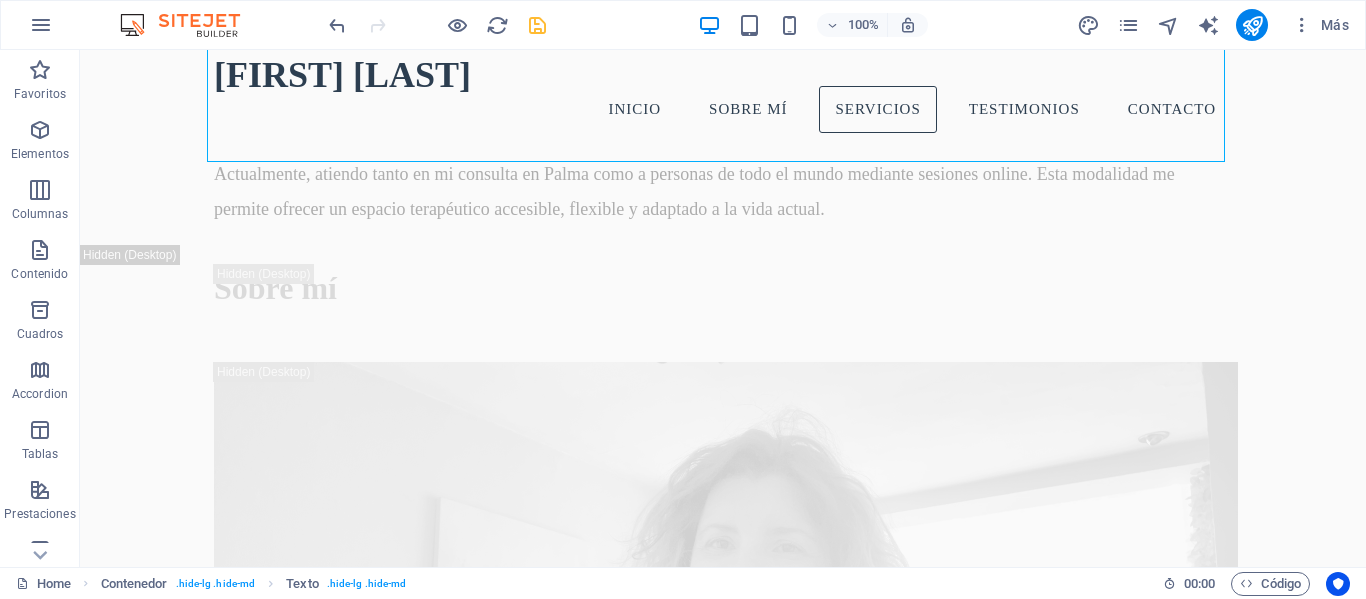 click at bounding box center (537, 25) 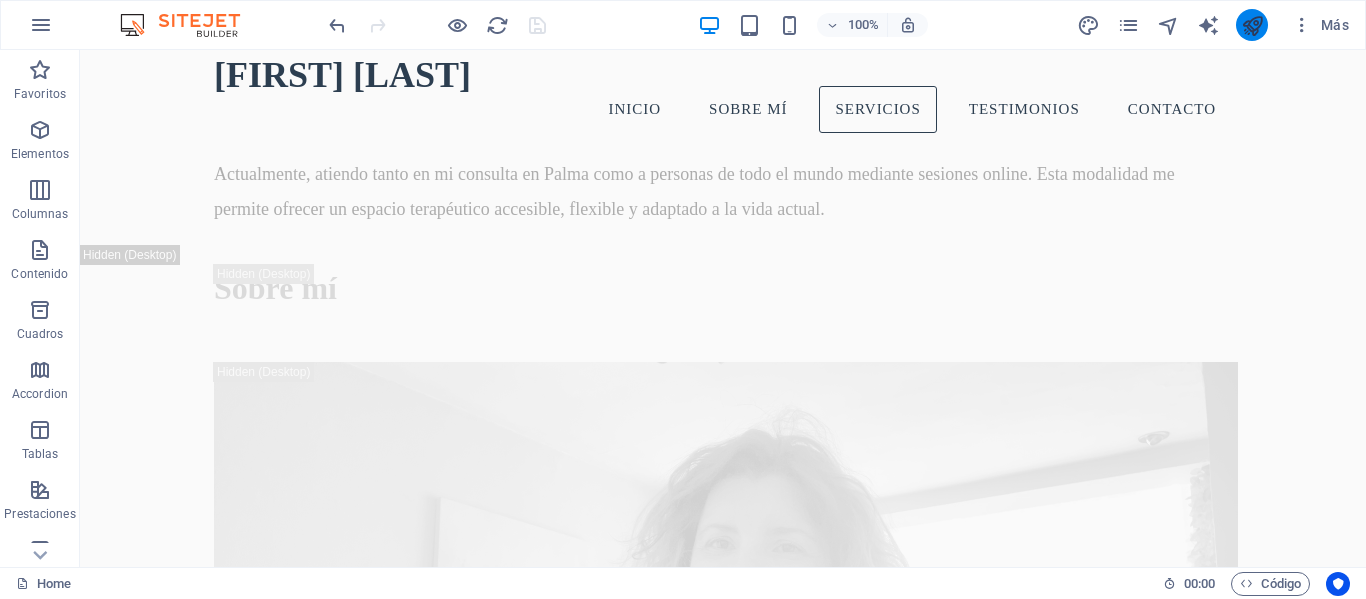 click at bounding box center [1252, 25] 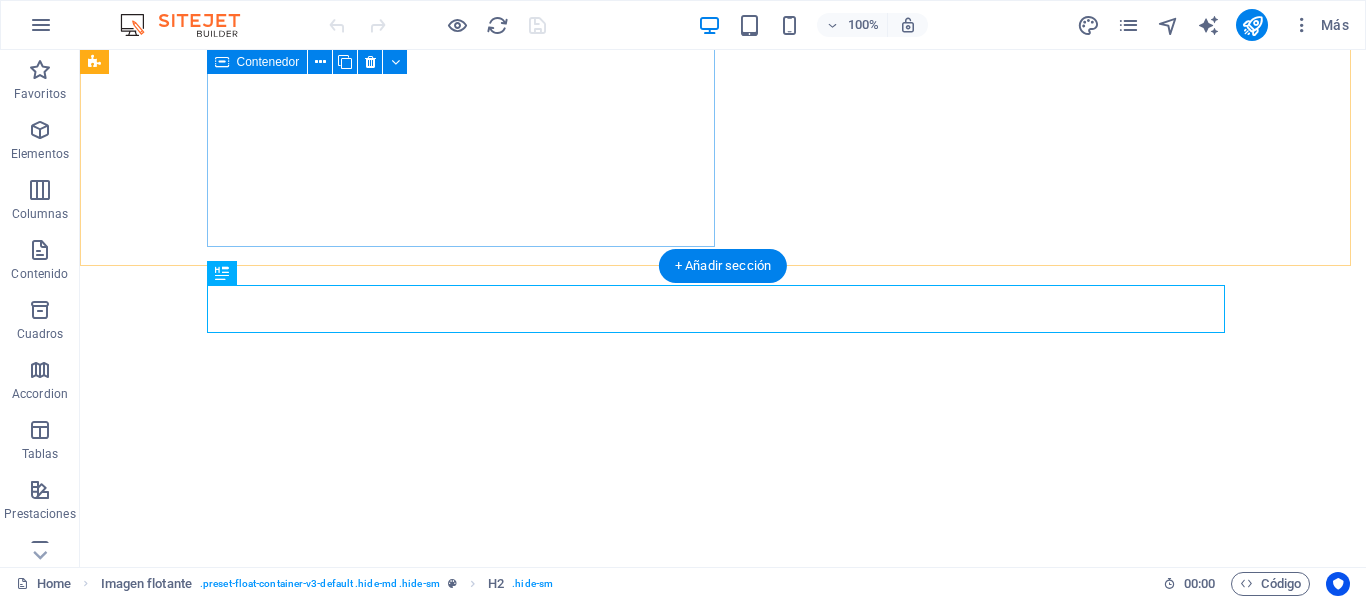 scroll, scrollTop: 0, scrollLeft: 0, axis: both 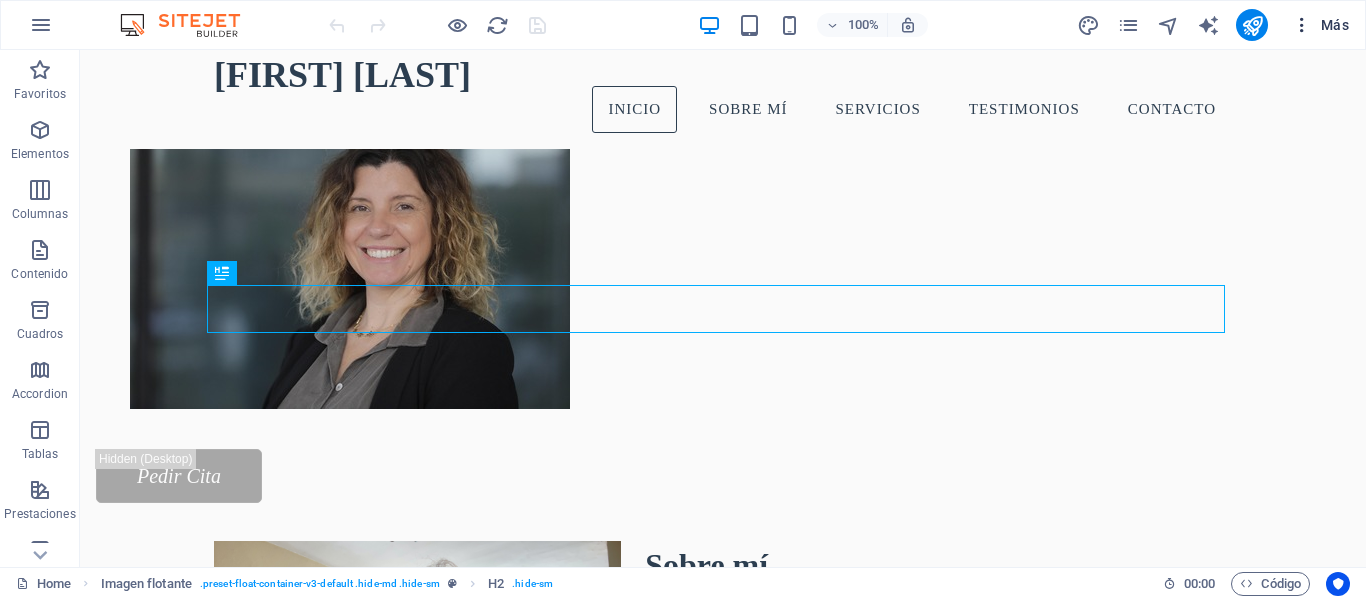 click on "Más" at bounding box center (1320, 25) 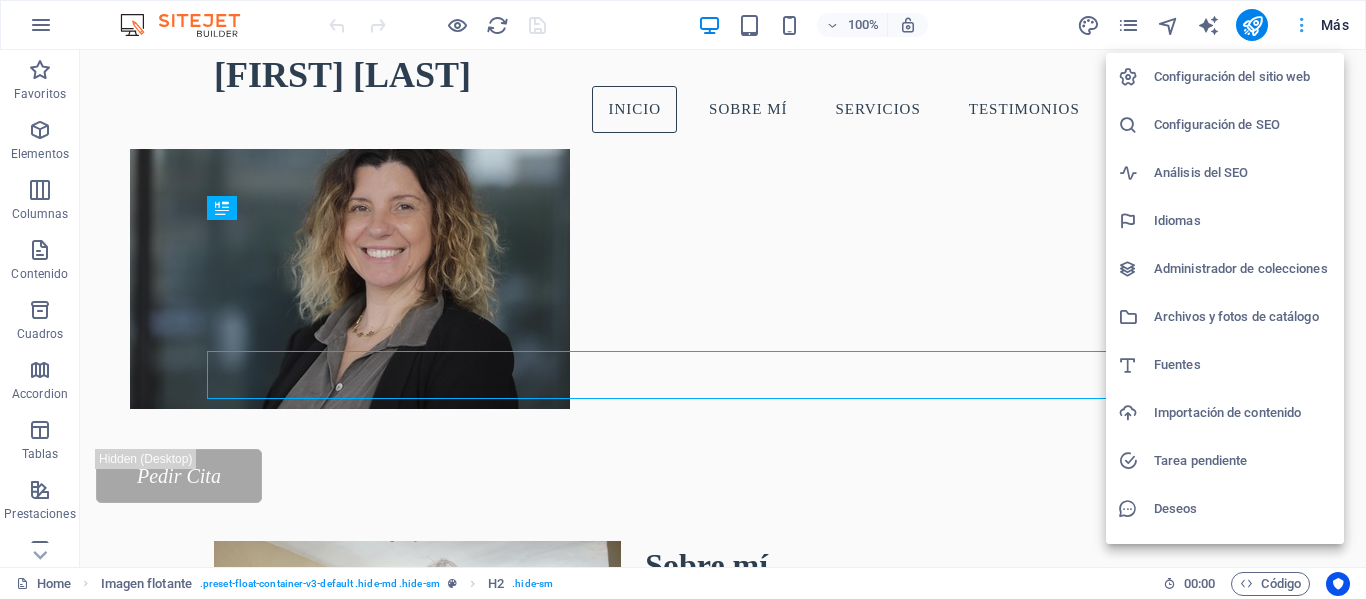 scroll, scrollTop: 223, scrollLeft: 0, axis: vertical 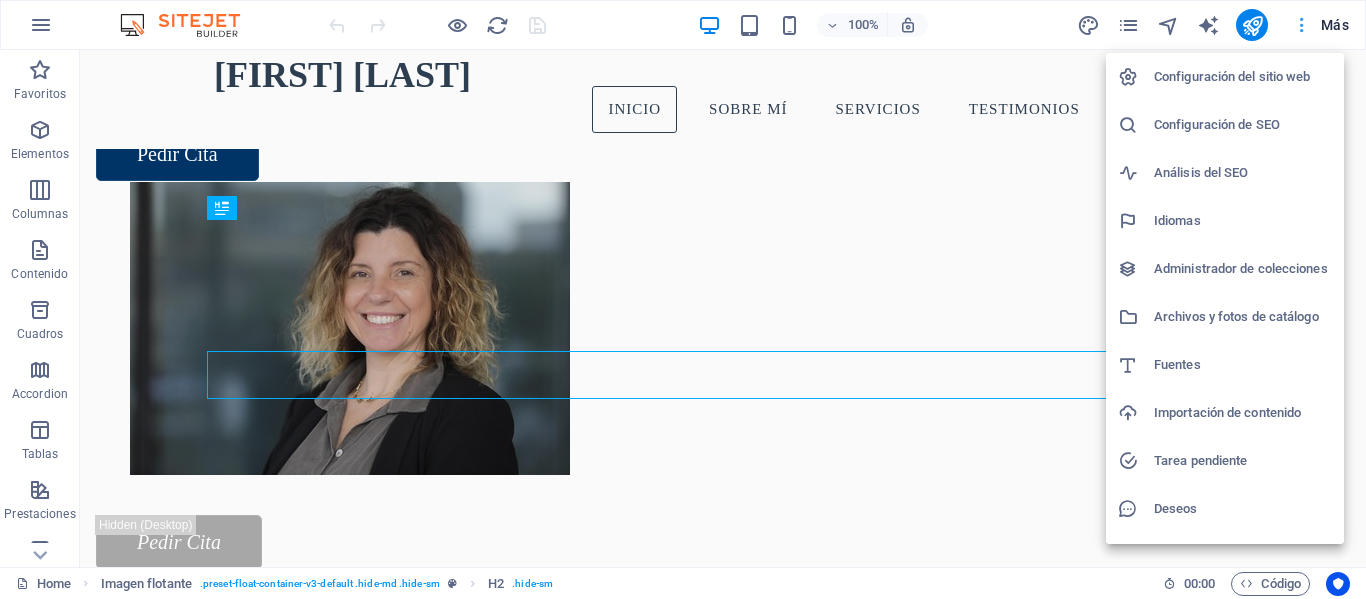 click at bounding box center (683, 299) 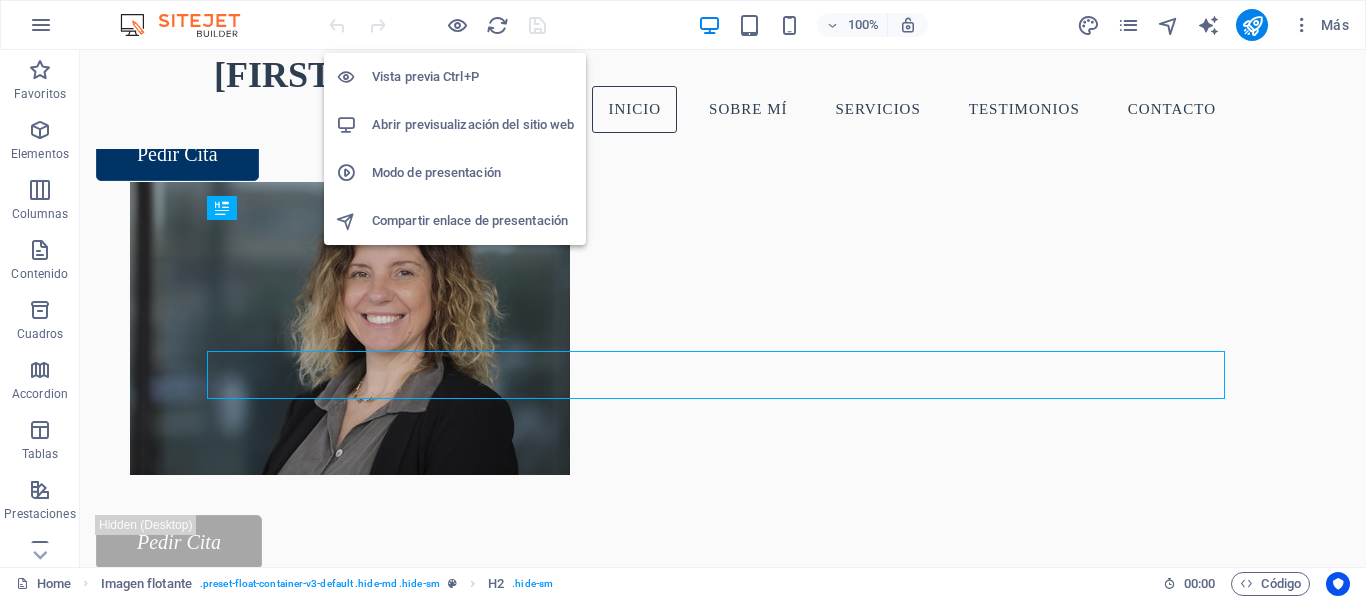 click on "Vista previa Ctrl+P" at bounding box center [455, 77] 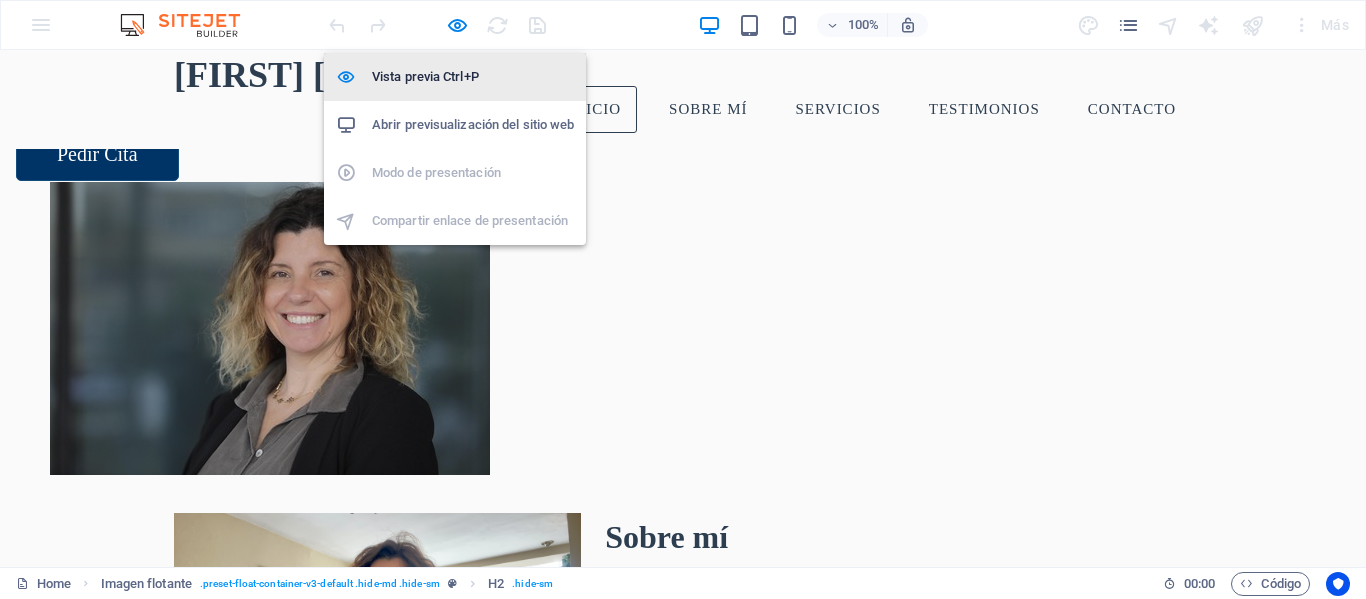 click on "Vista previa Ctrl+P" at bounding box center (473, 77) 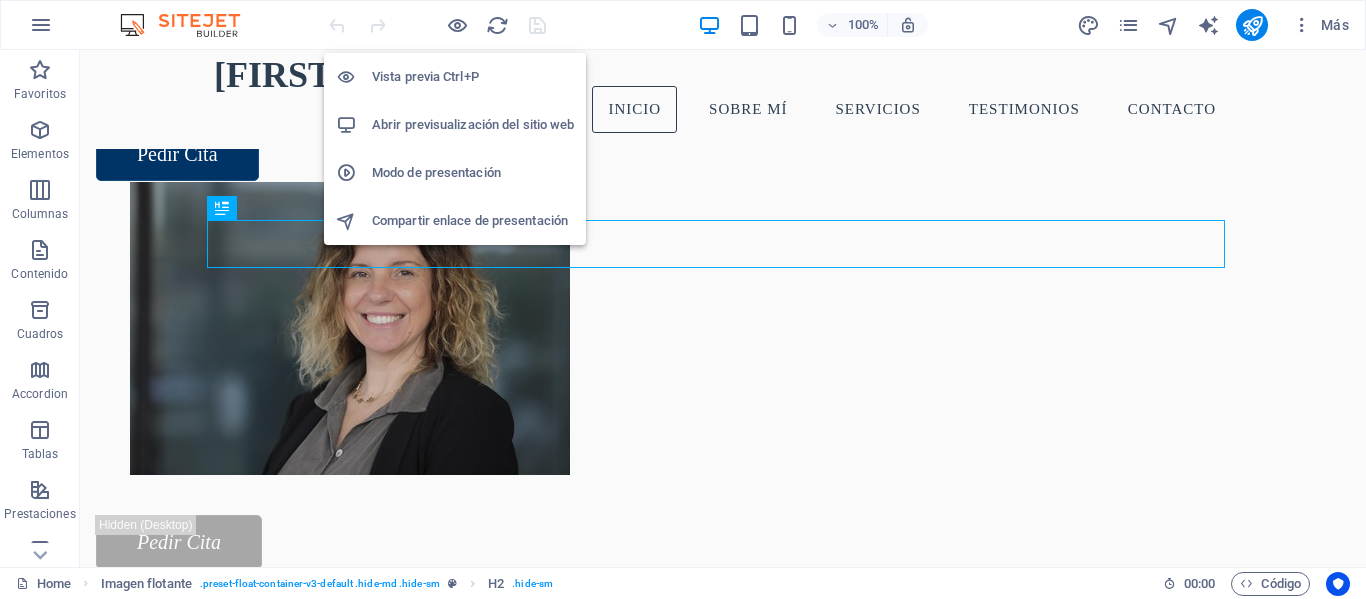 click on "Abrir previsualización del sitio web" at bounding box center [455, 125] 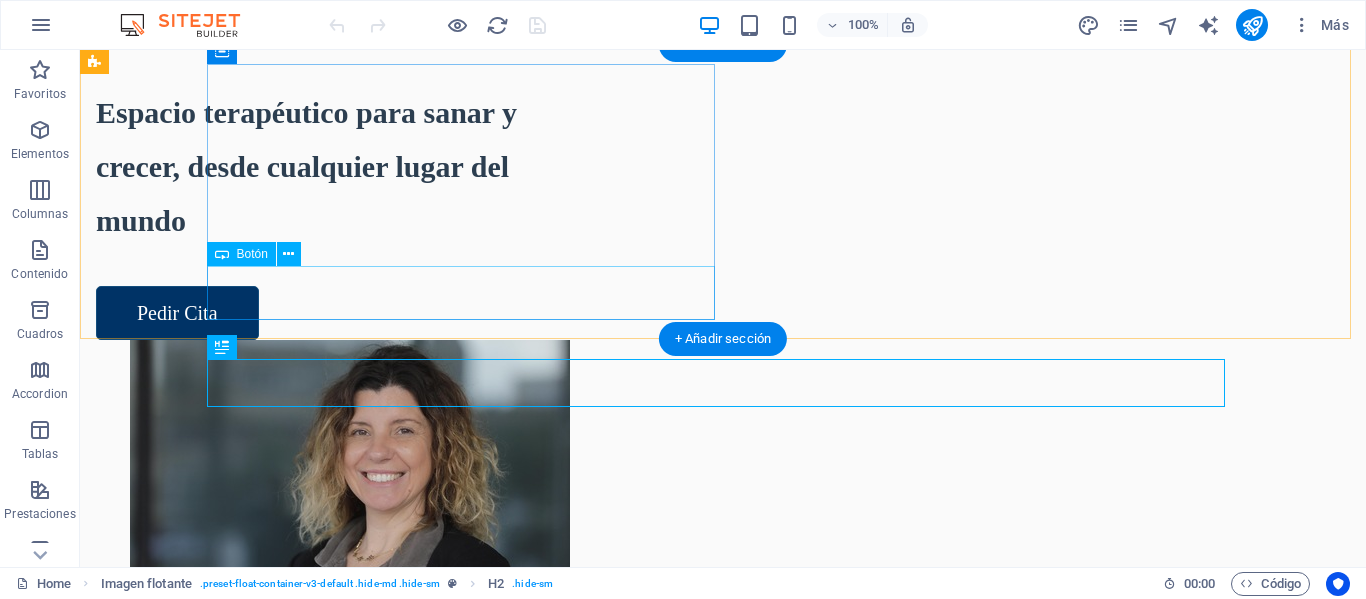 scroll, scrollTop: 0, scrollLeft: 0, axis: both 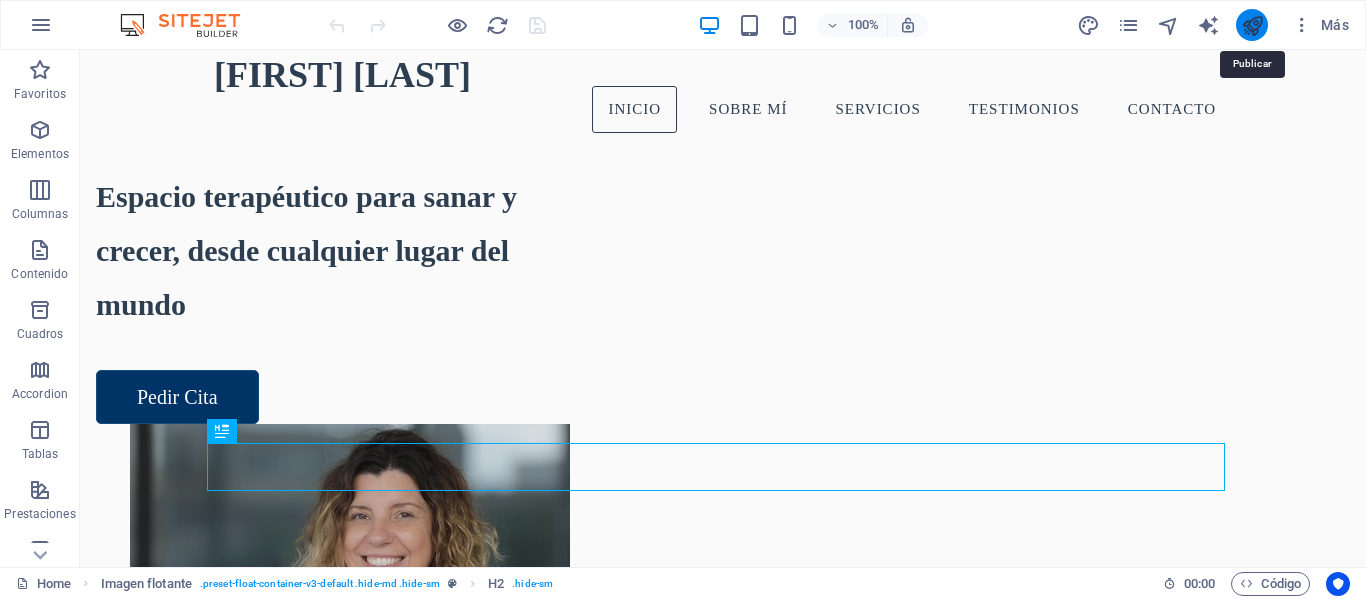 click at bounding box center (1252, 25) 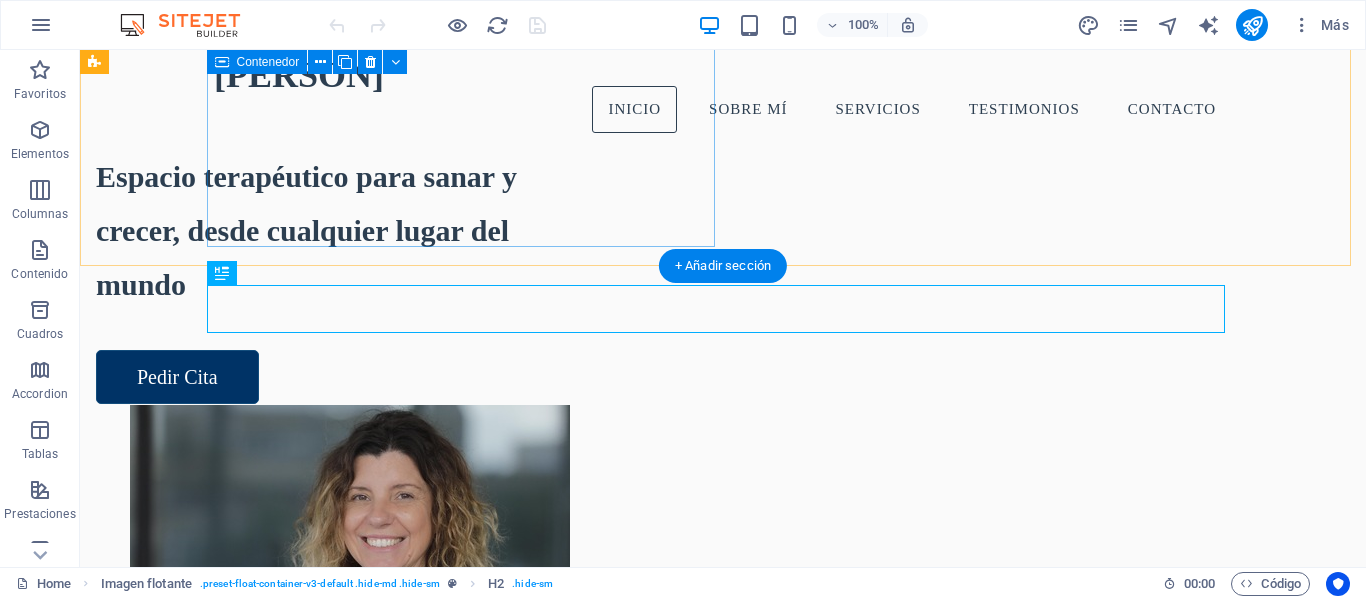 scroll, scrollTop: 289, scrollLeft: 0, axis: vertical 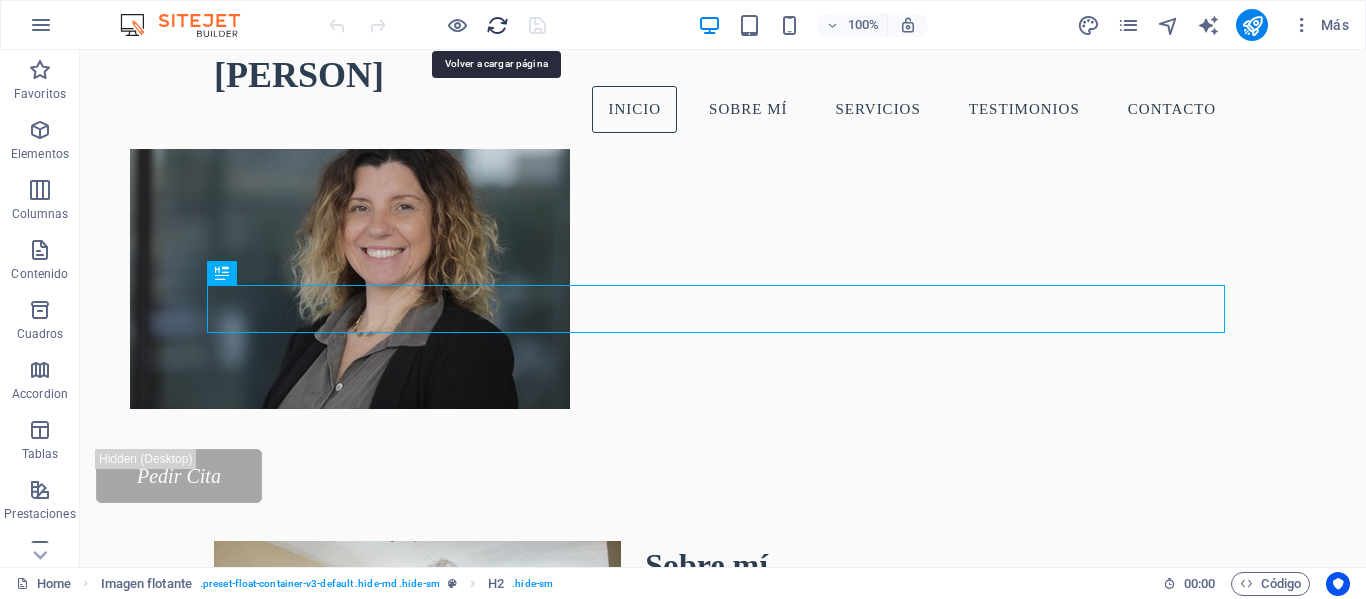 click at bounding box center (497, 25) 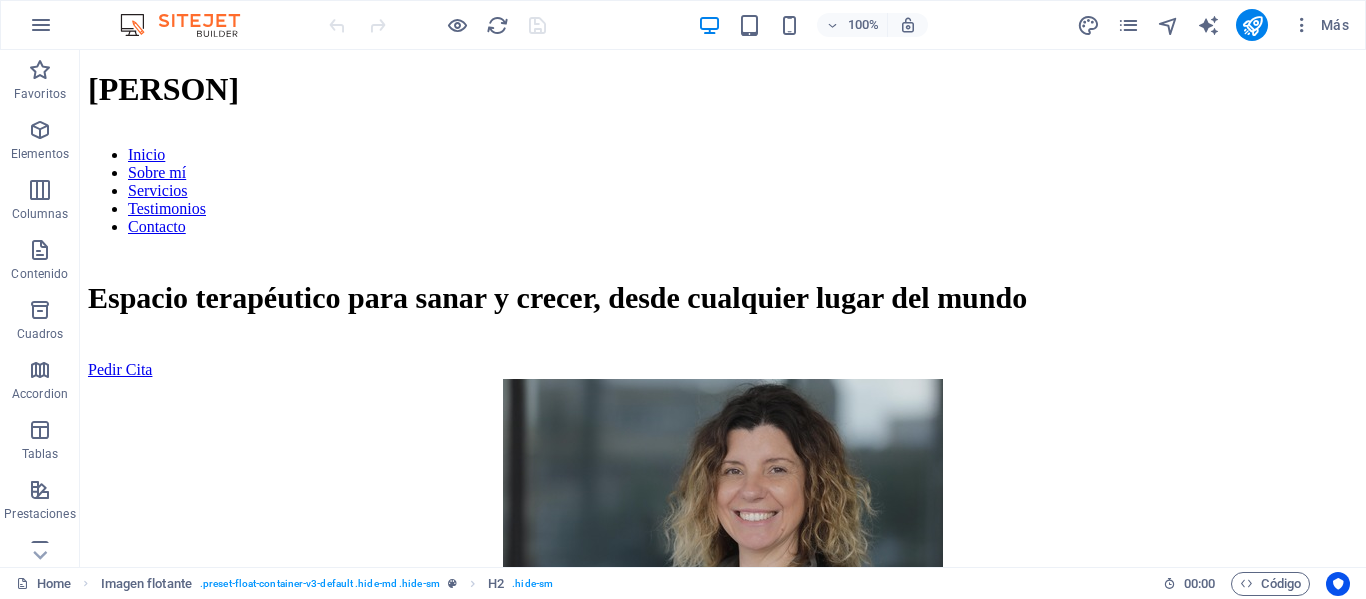 scroll, scrollTop: 0, scrollLeft: 0, axis: both 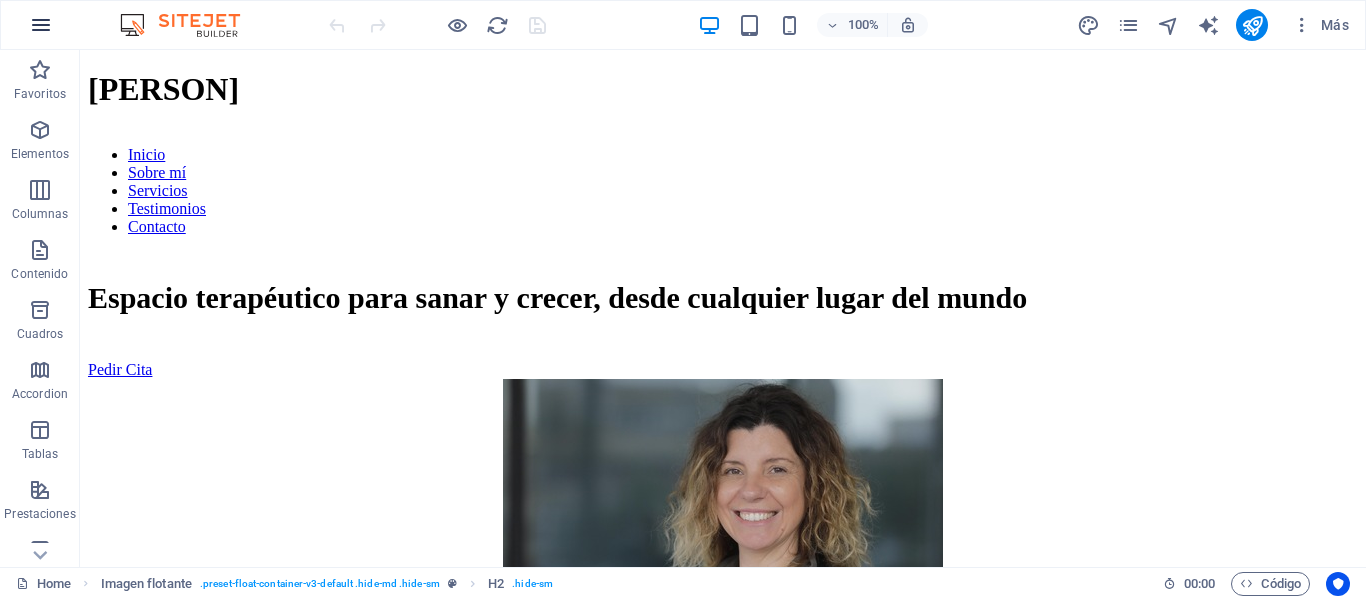 click at bounding box center [41, 25] 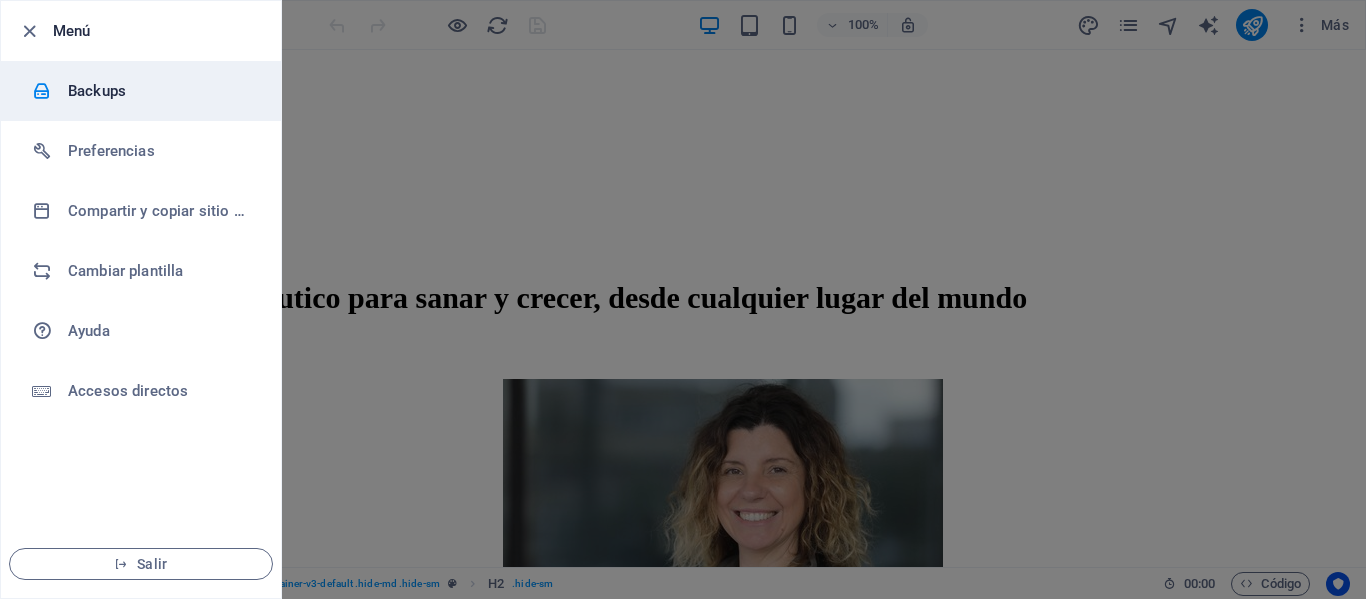 click on "Backups" at bounding box center [160, 91] 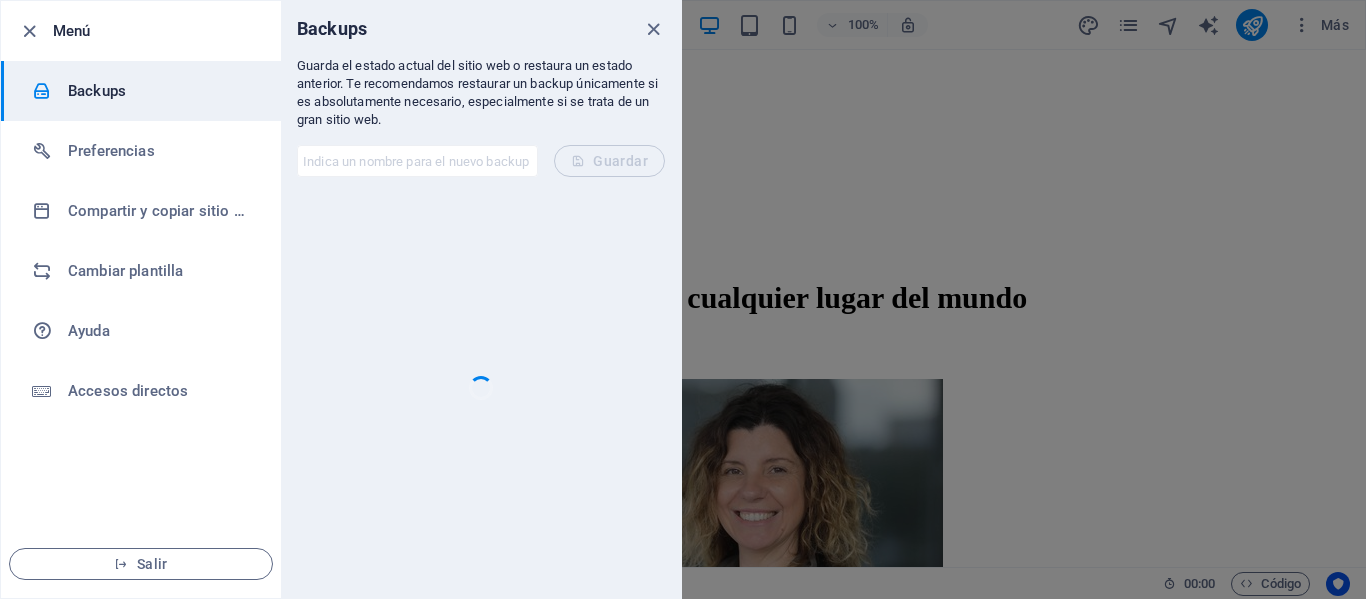 click at bounding box center [417, 161] 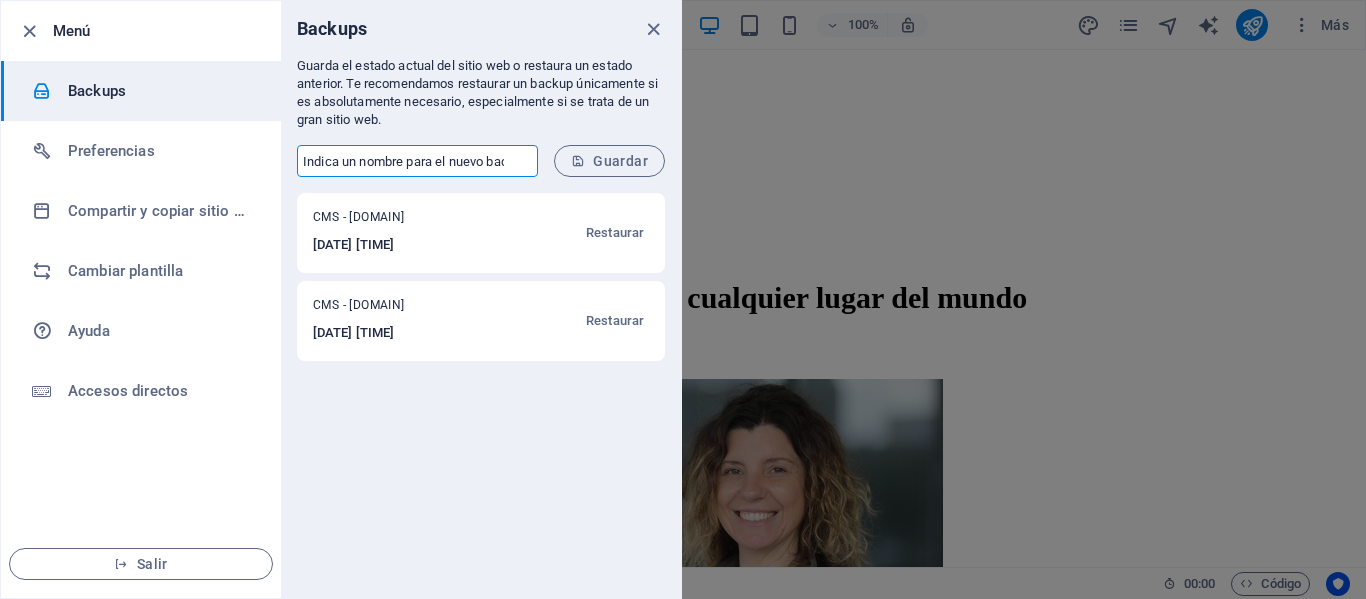 click on "CMS - [DOMAIN] [DATE] [TIME] Restaurar cms_autosave - [DOMAIN] [DATE] [TIME] Restaurar" at bounding box center [481, 395] 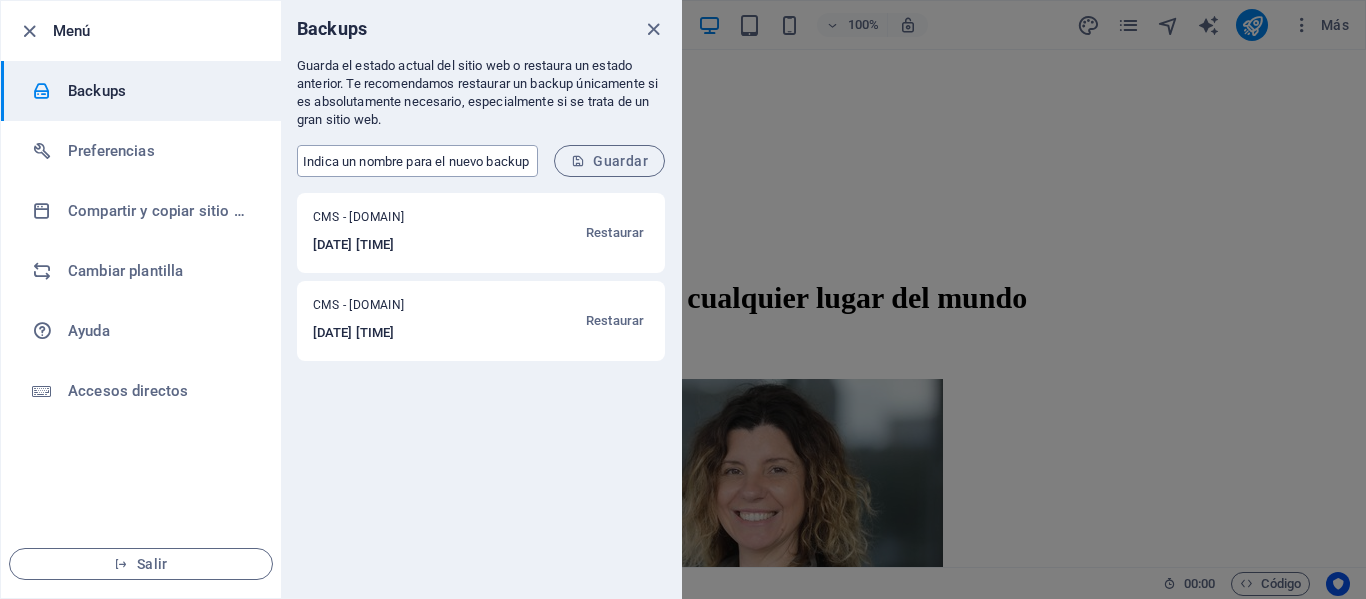 click at bounding box center [417, 161] 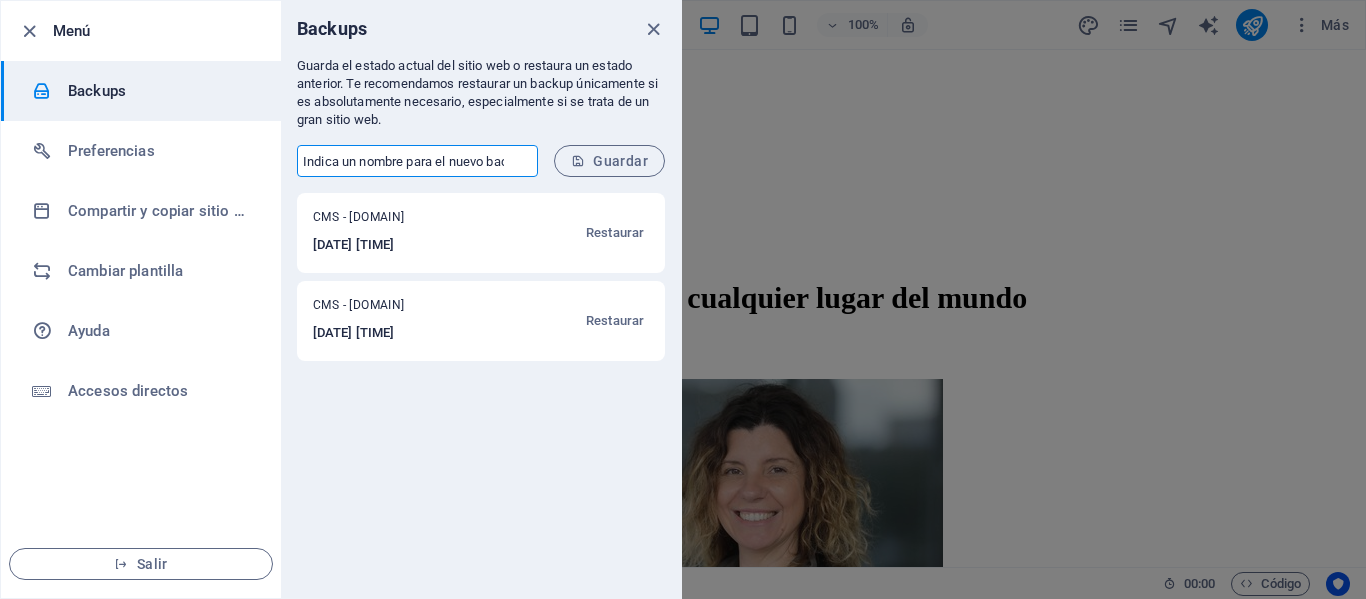 type on "b" 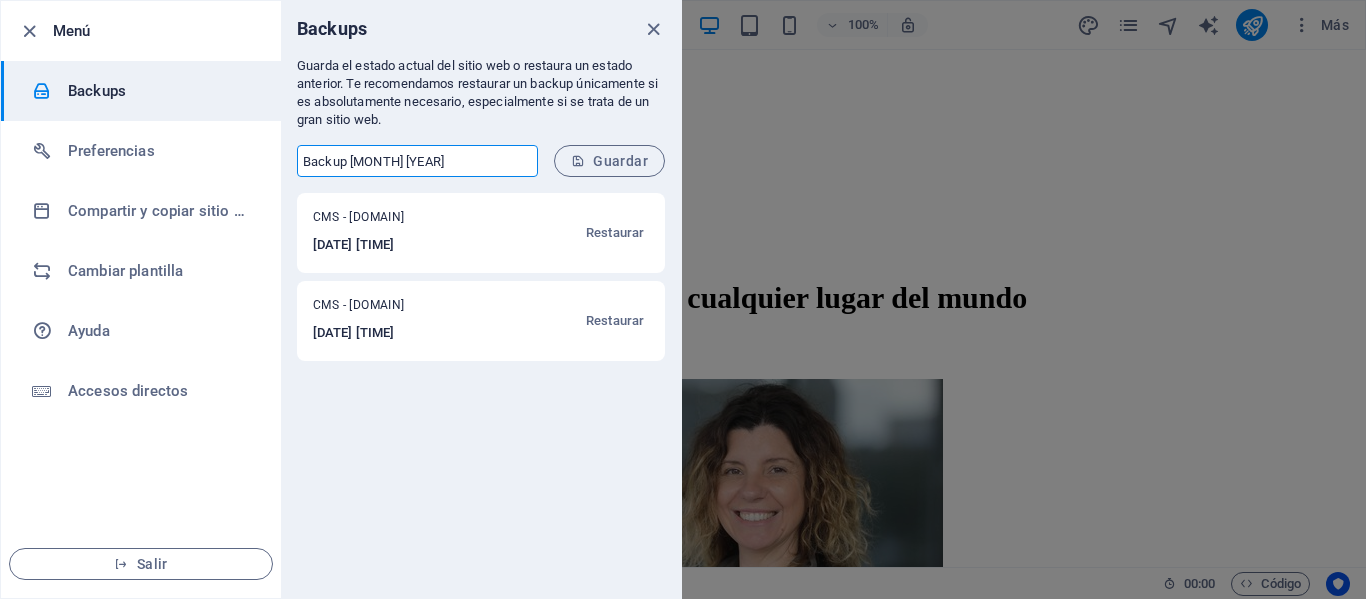 type on "Backup [MONTH] [YEAR]" 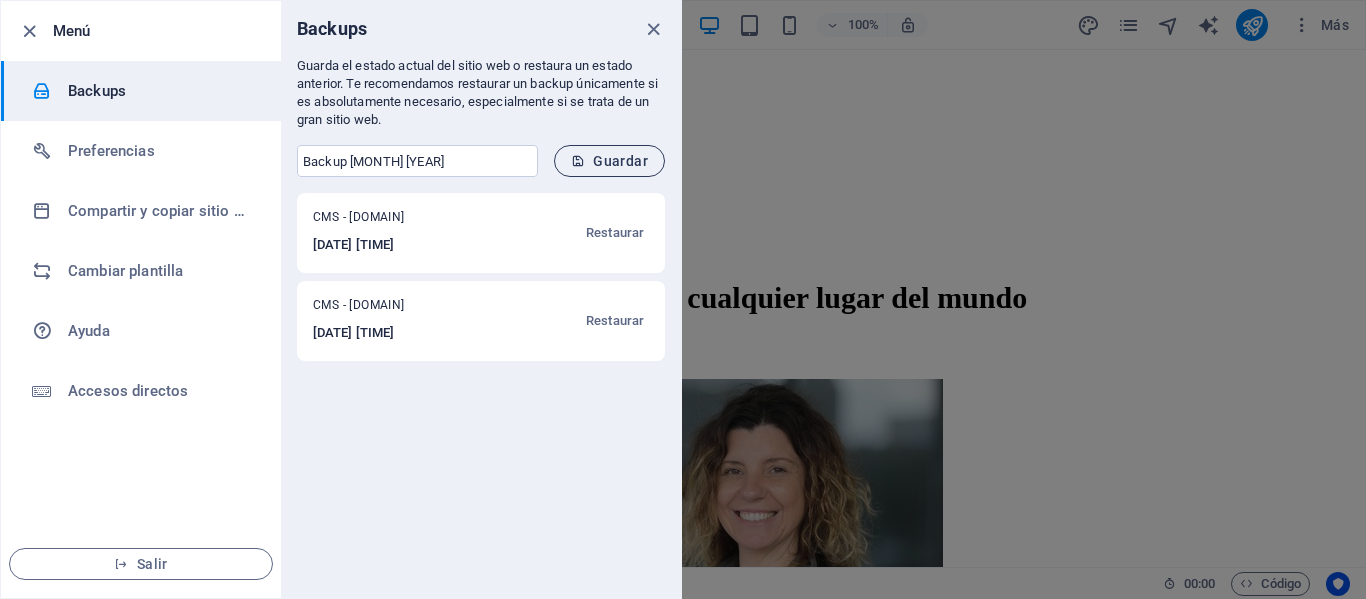 click on "Guardar" at bounding box center (609, 161) 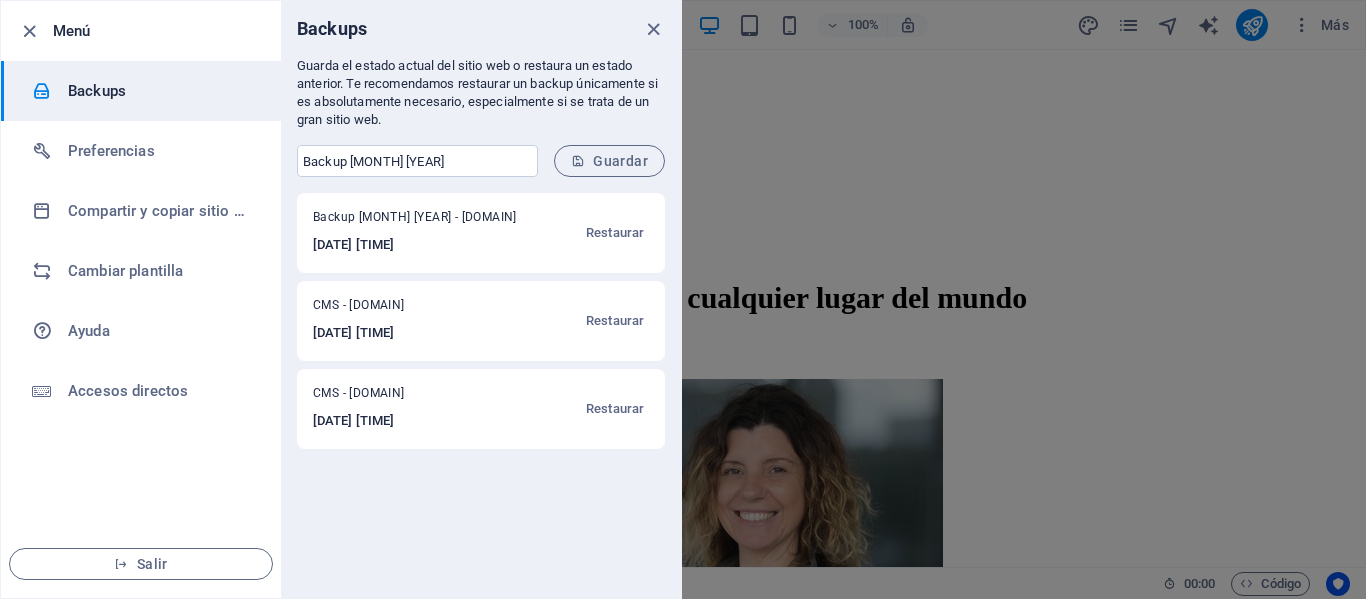 click at bounding box center (683, 299) 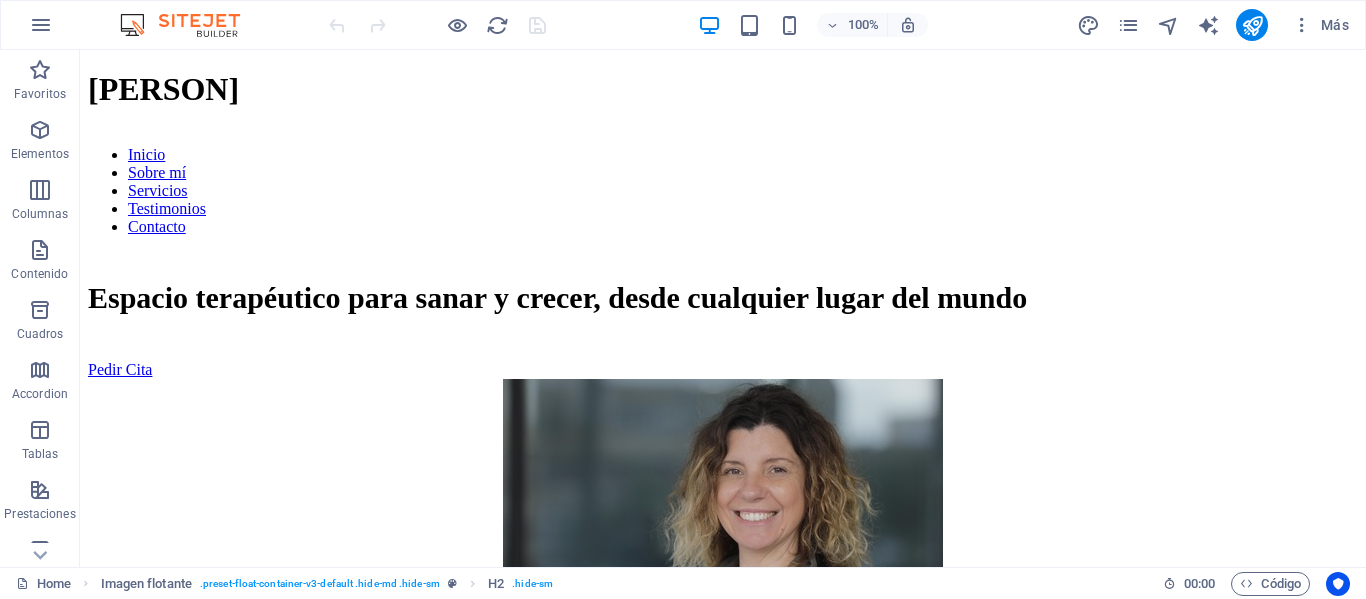 click on "100% Más" at bounding box center (683, 25) 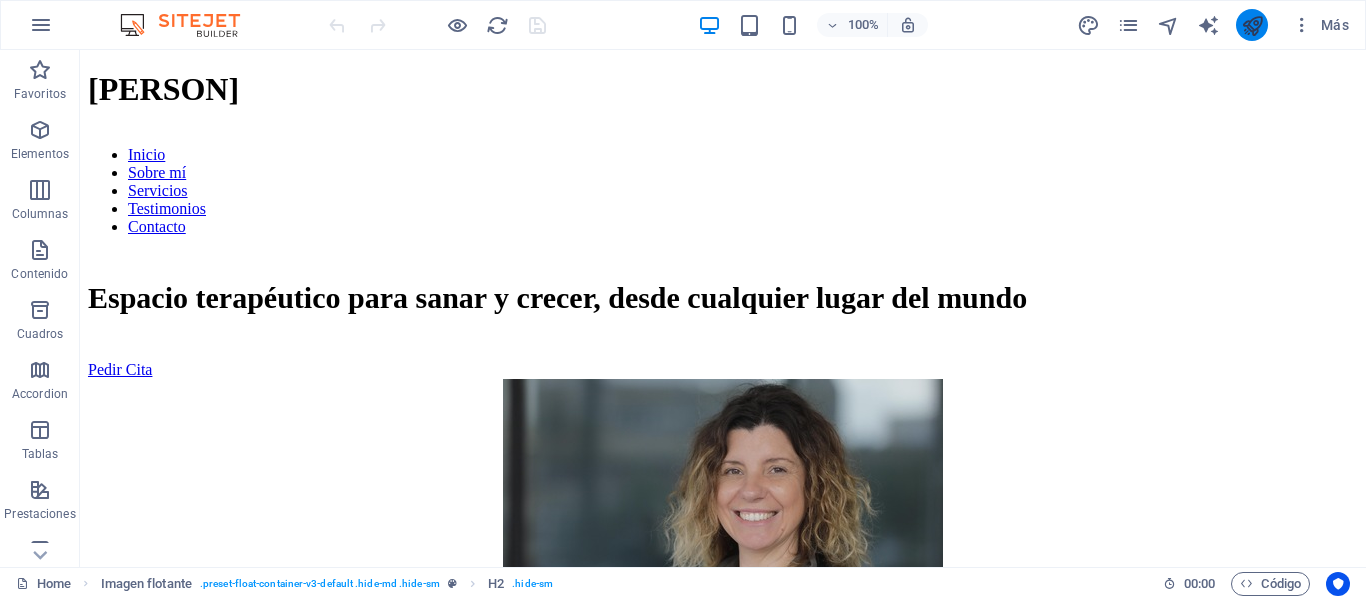 click at bounding box center [1252, 25] 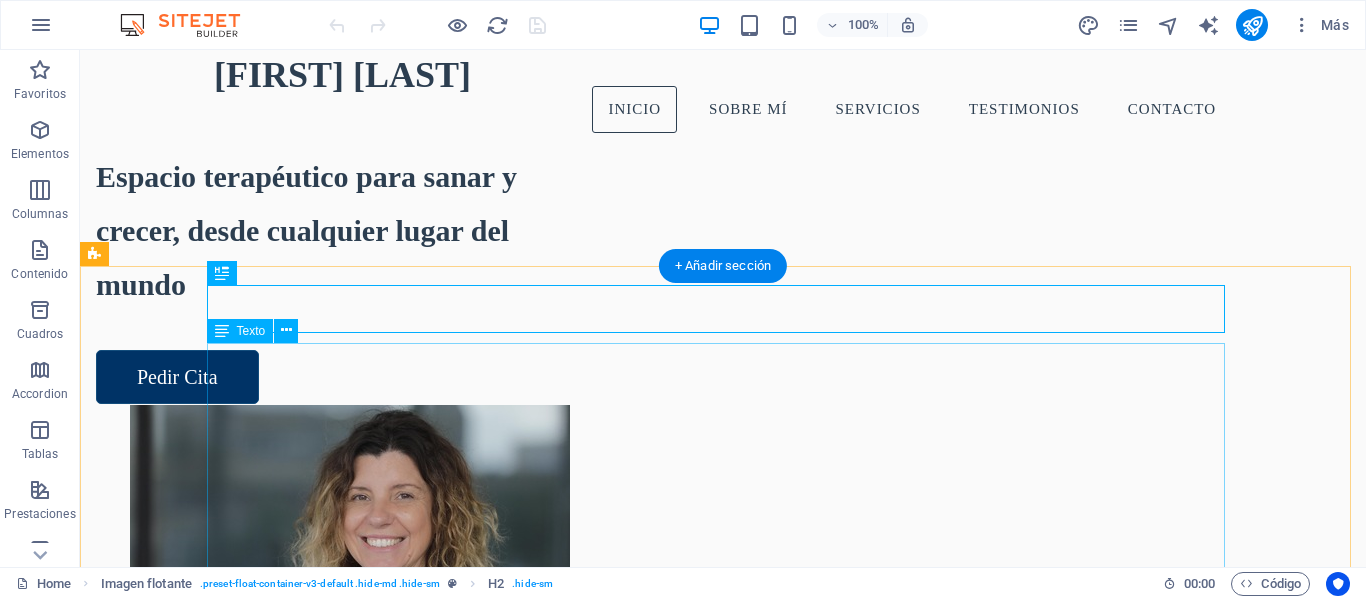 scroll, scrollTop: 289, scrollLeft: 0, axis: vertical 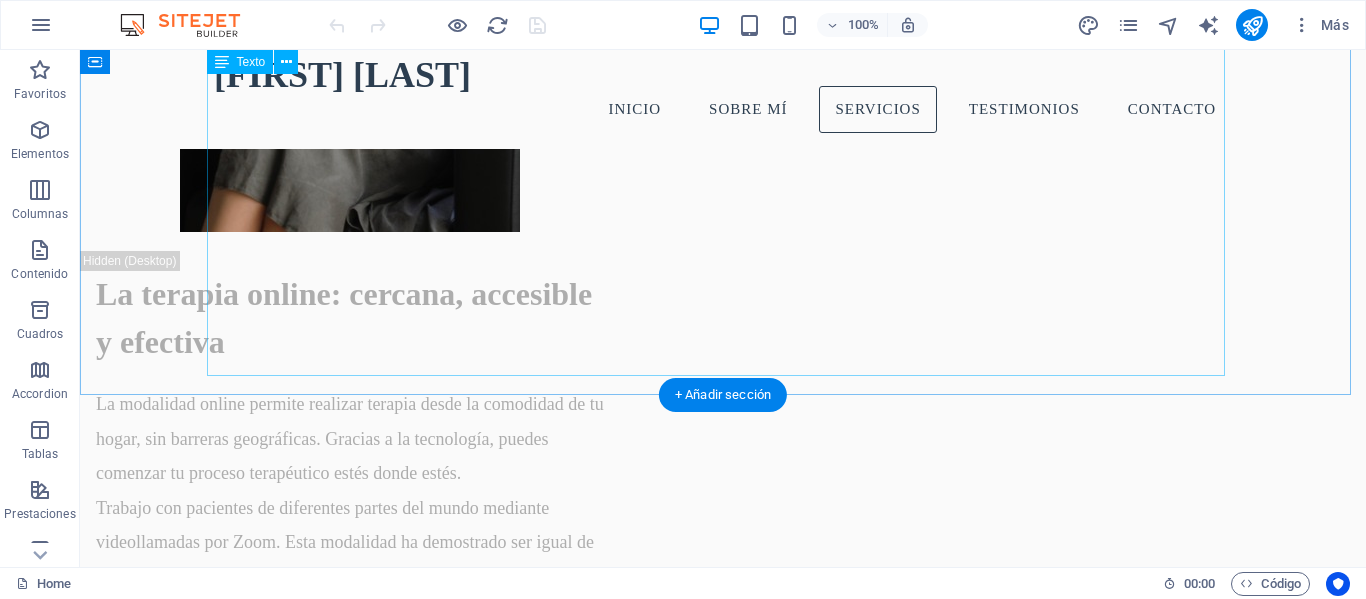 click on "Doctora en Psicología (UIB, 2023) Licenciada en Psicología (UBA, 2002) Psicóloga General Sanitaria (España) Investigadora en UIB y UB (equipos GIFES y GREVIA) Profesora universitaria (UIB, UOC) Psicóloga clínica en  Fundación RANA  desde 2007 Autora de publicaciones científicas  y  herramienta EDR-ESIA" at bounding box center [723, 3789] 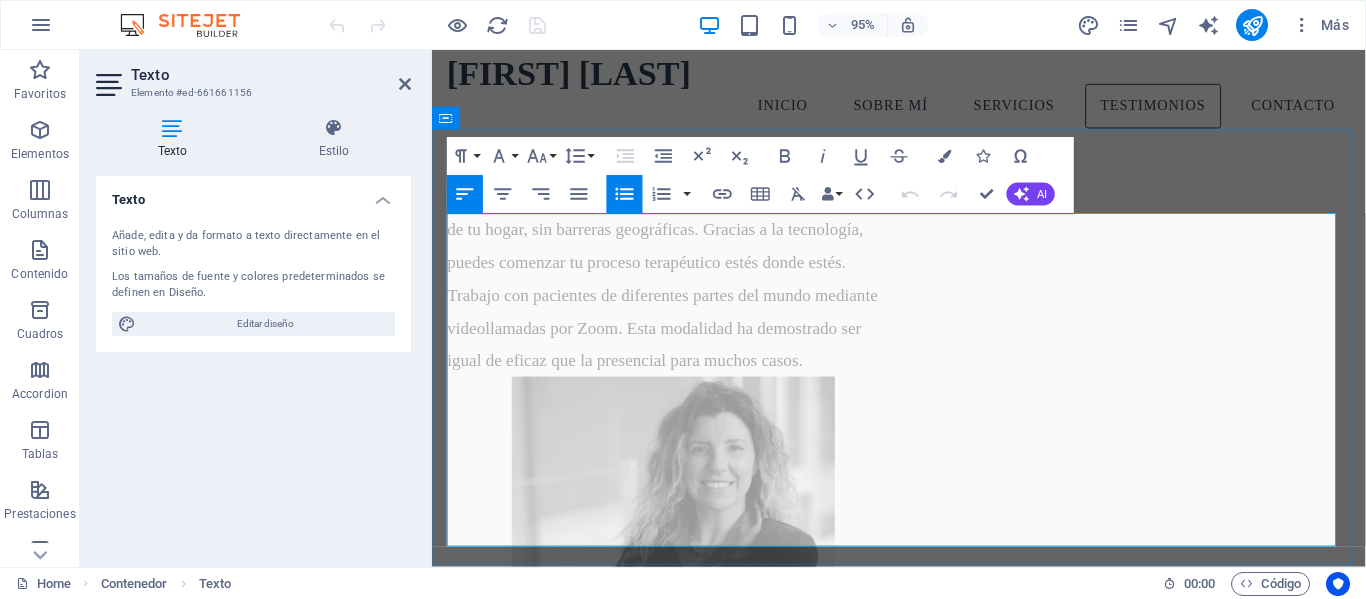 scroll, scrollTop: 4607, scrollLeft: 0, axis: vertical 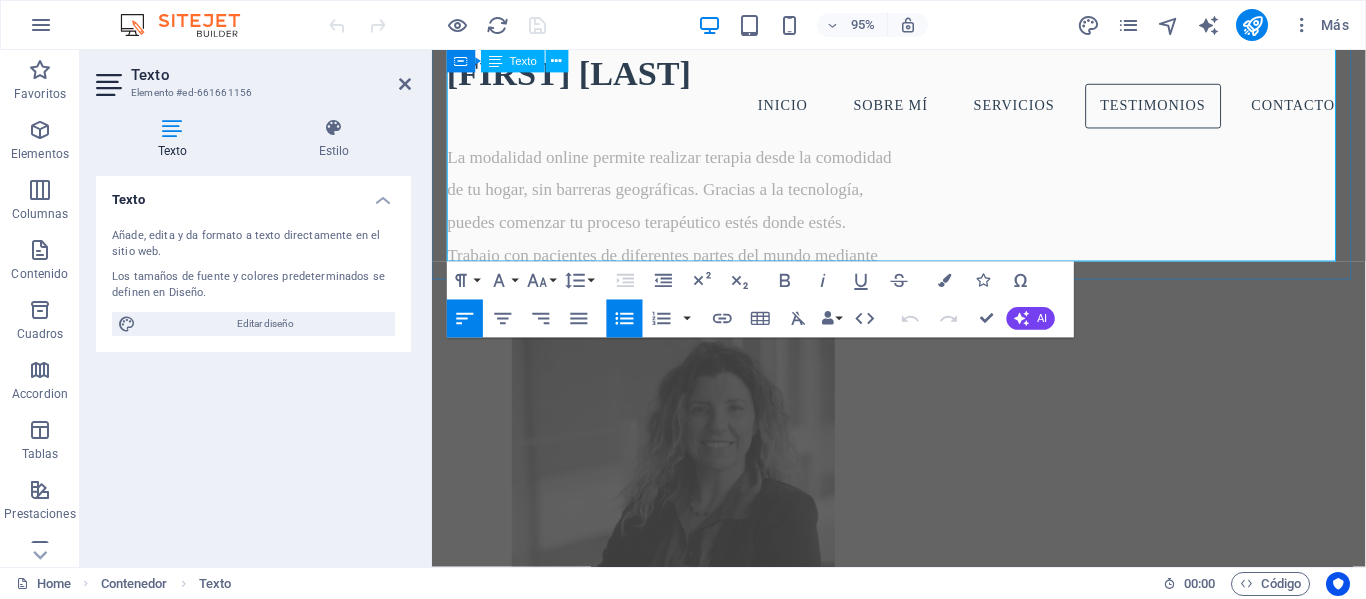 click on "Autora de publicaciones científicas" at bounding box center [590, 3710] 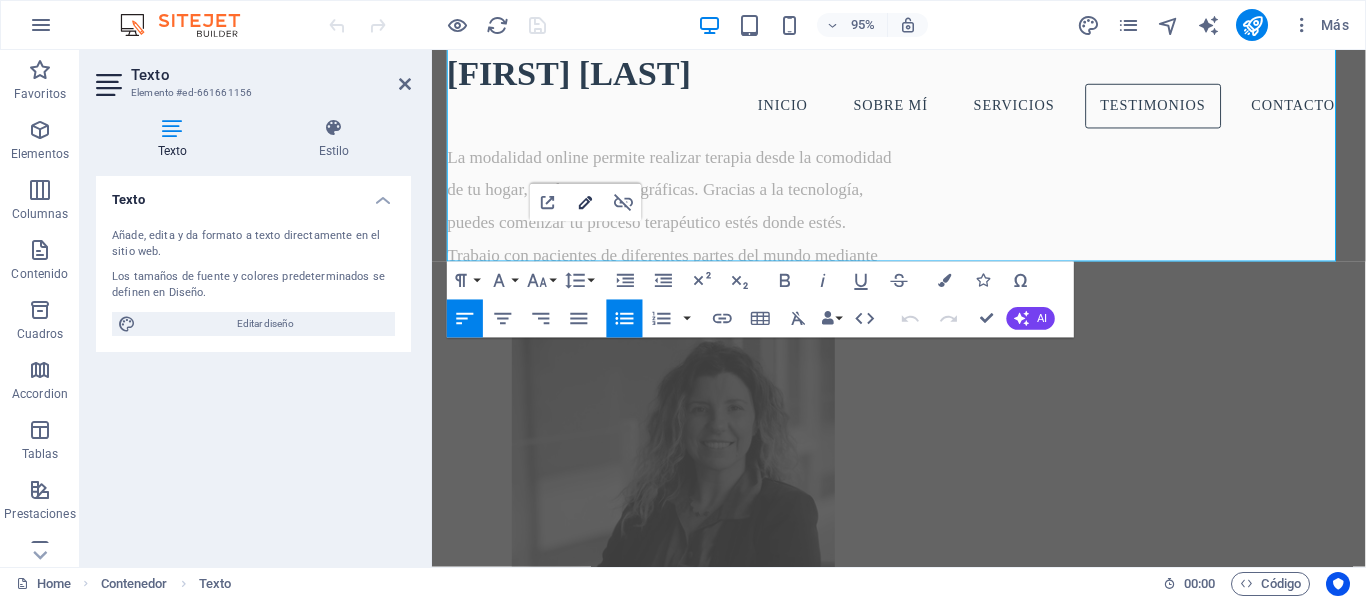 click on "Edit Link" at bounding box center (586, 203) 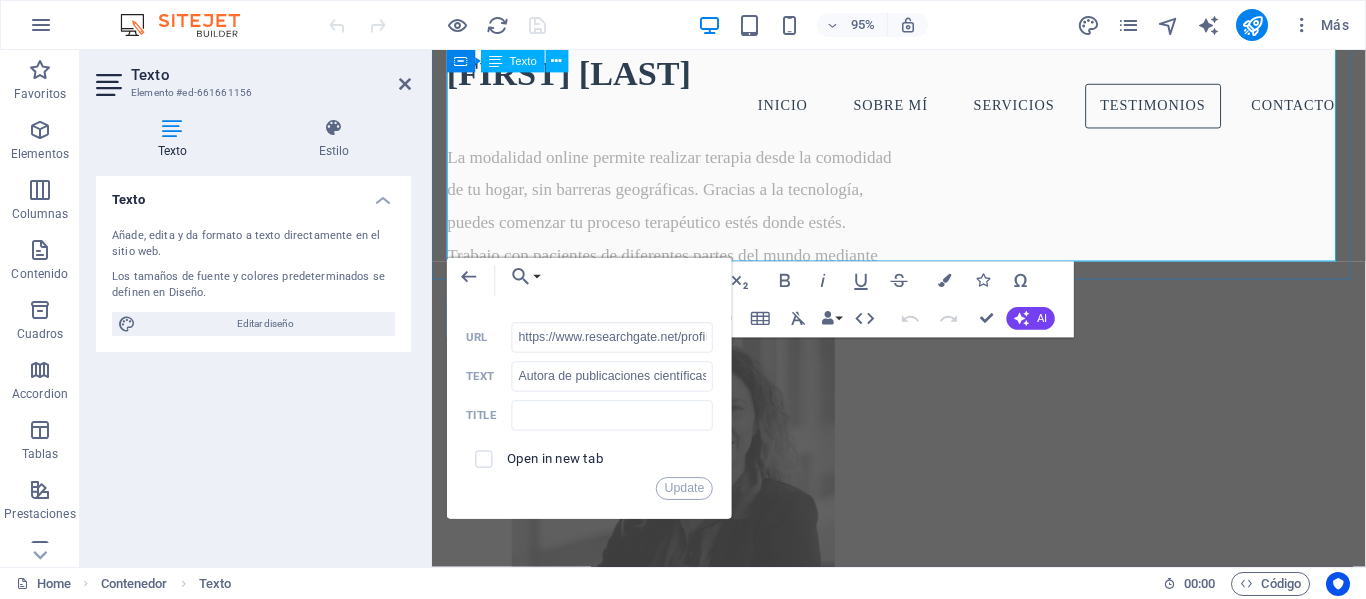 scroll, scrollTop: 0, scrollLeft: 119, axis: horizontal 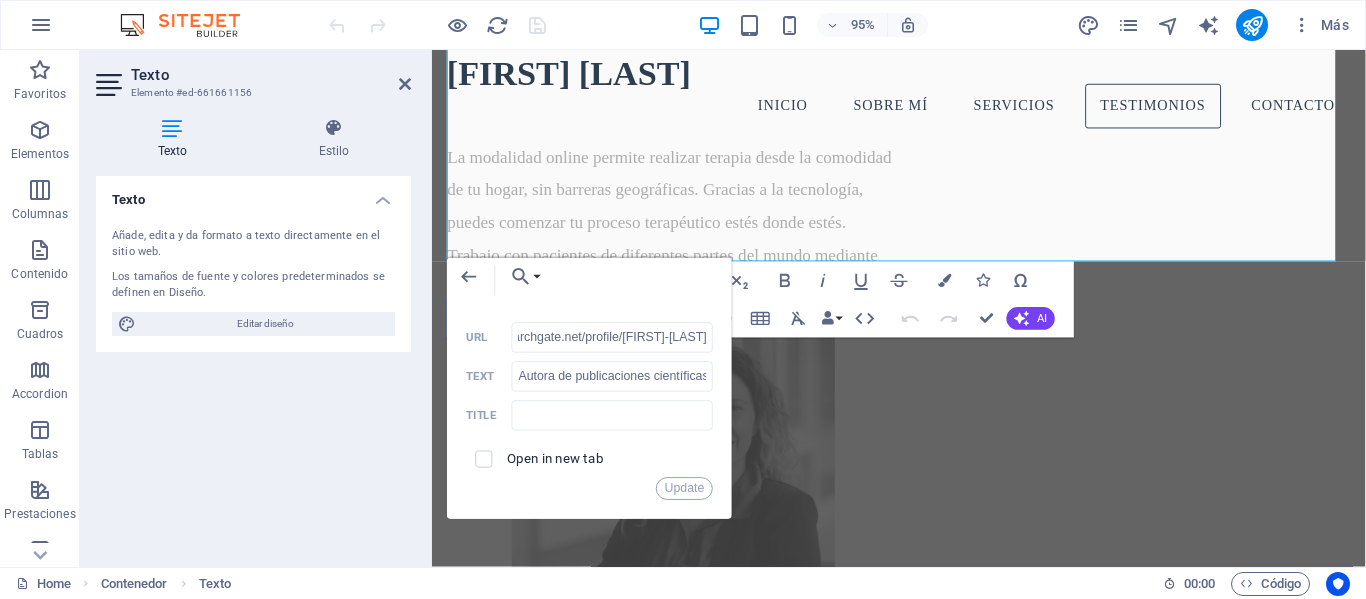 click on "Open in new tab" at bounding box center [555, 458] 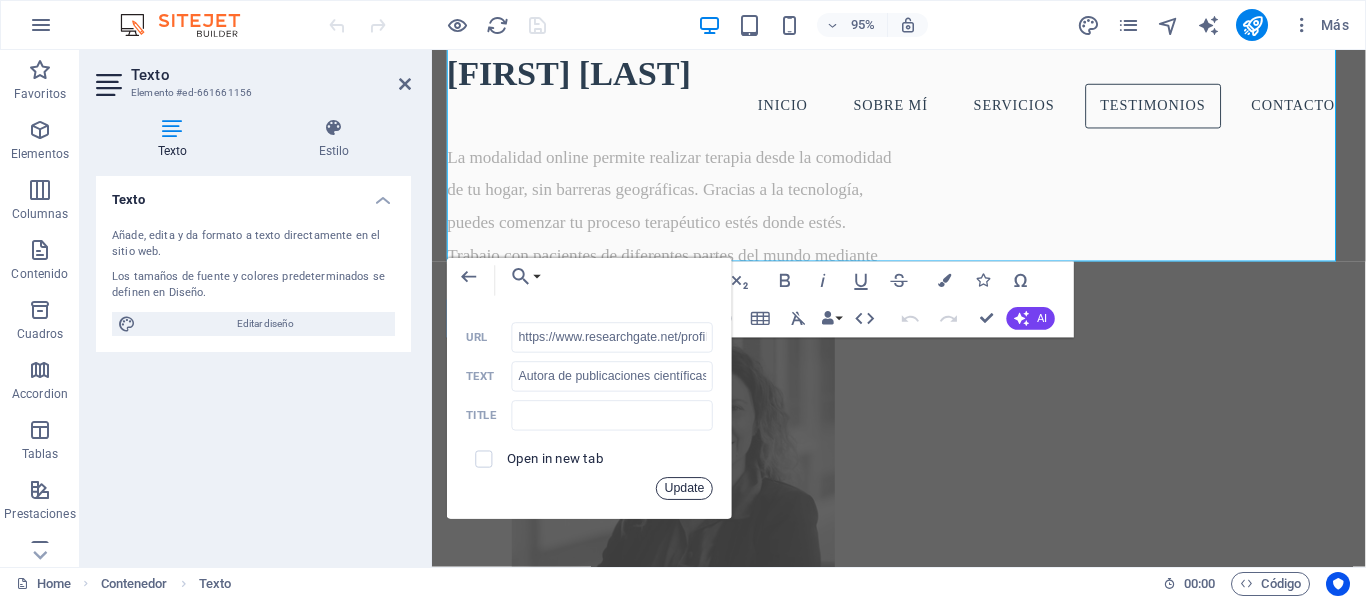 click on "Update" at bounding box center [684, 488] 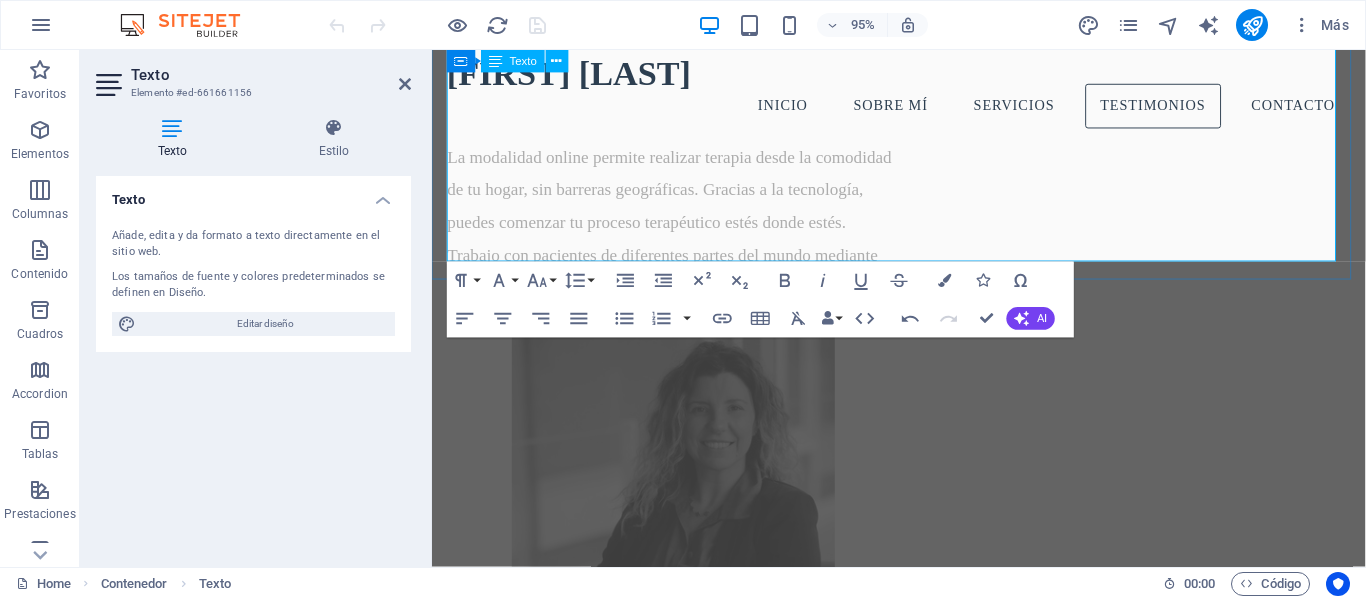 click on "herramienta EDR-ESIA" at bounding box center [812, 3710] 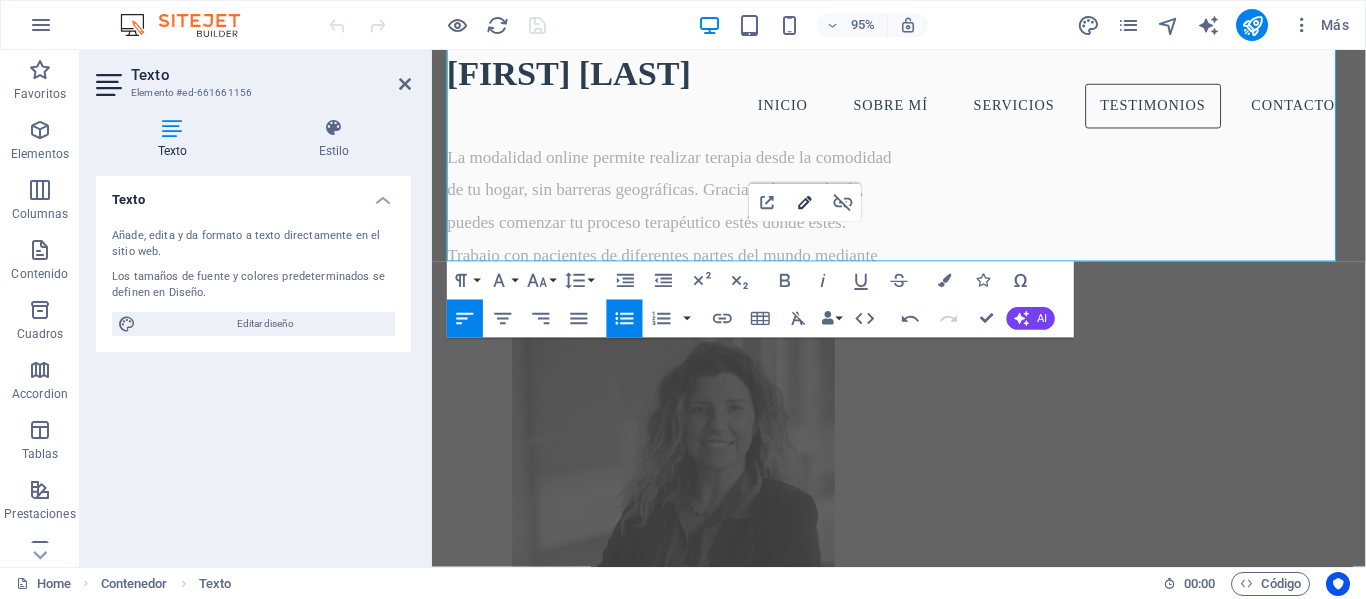 drag, startPoint x: 795, startPoint y: 206, endPoint x: 398, endPoint y: 174, distance: 398.2876 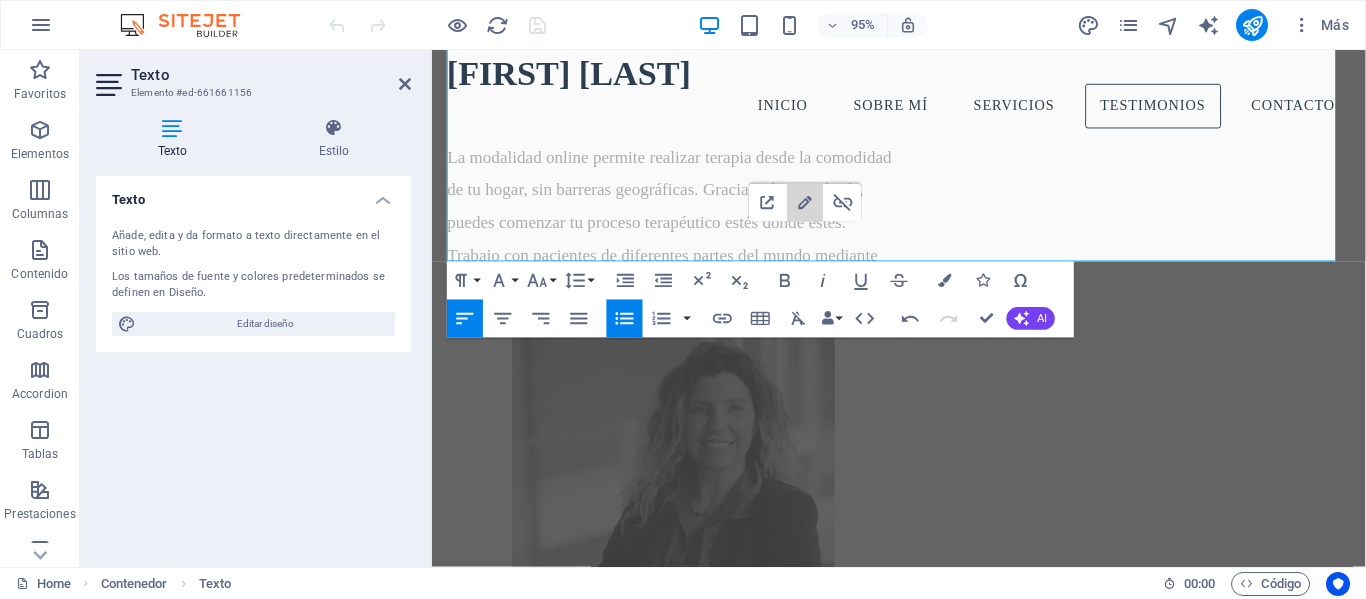 scroll, scrollTop: 0, scrollLeft: 204, axis: horizontal 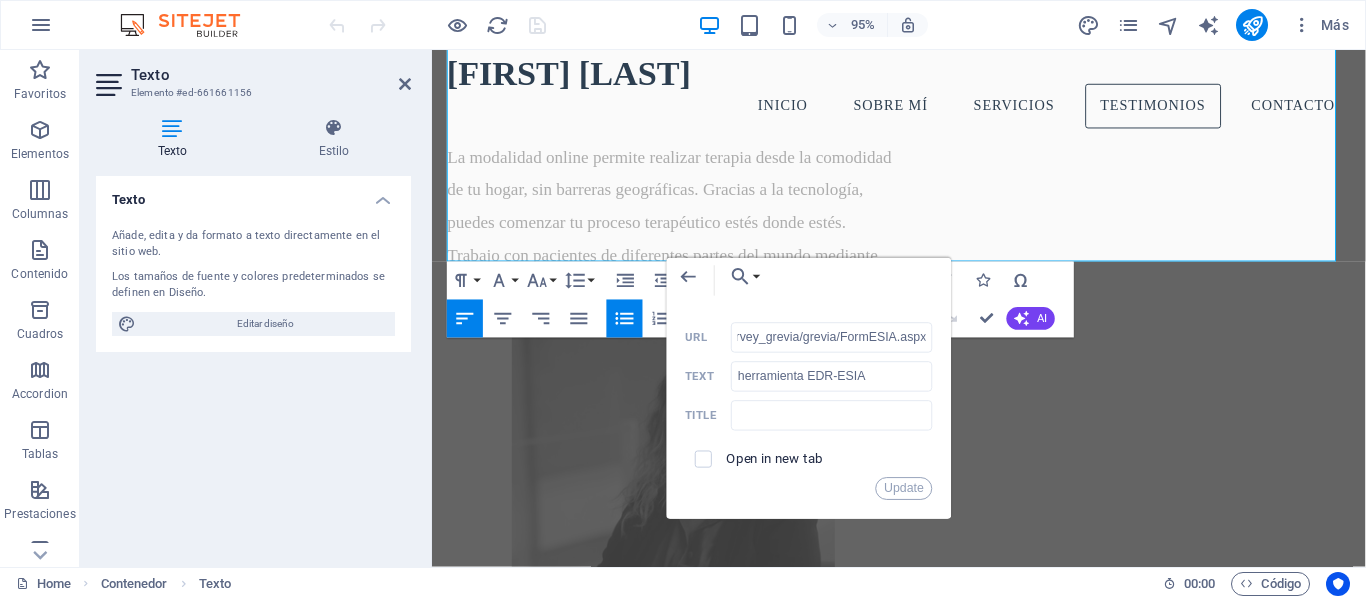 click on "Open in new tab" at bounding box center (775, 458) 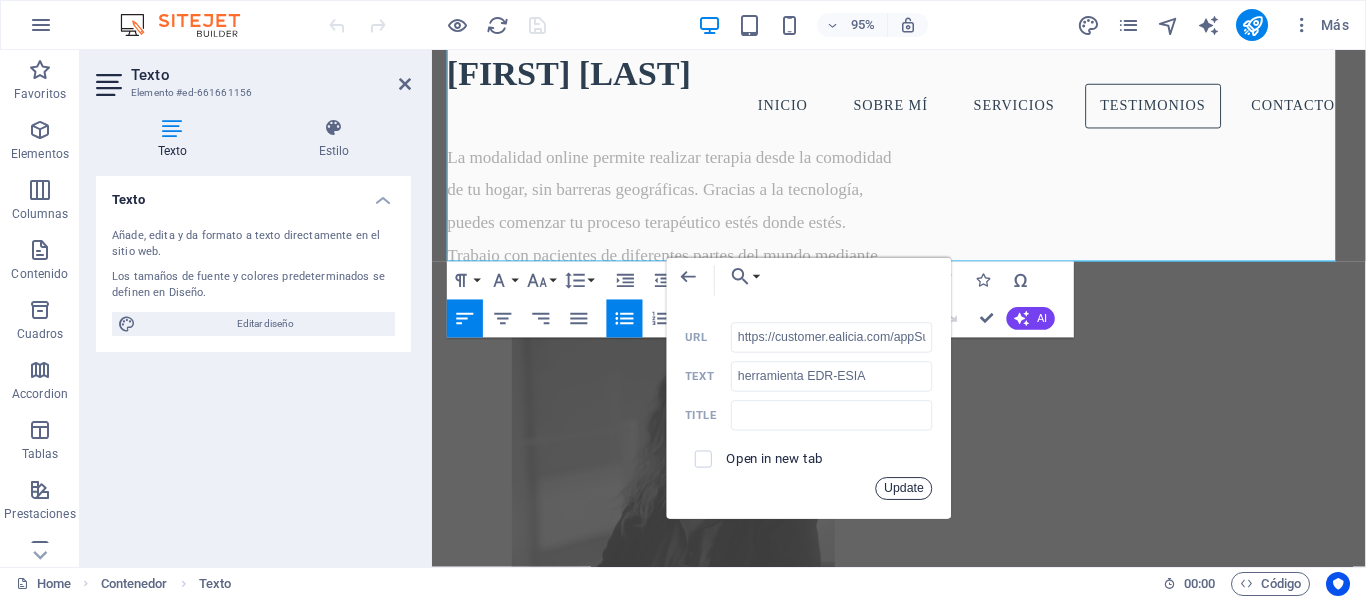 click on "Update" at bounding box center (904, 488) 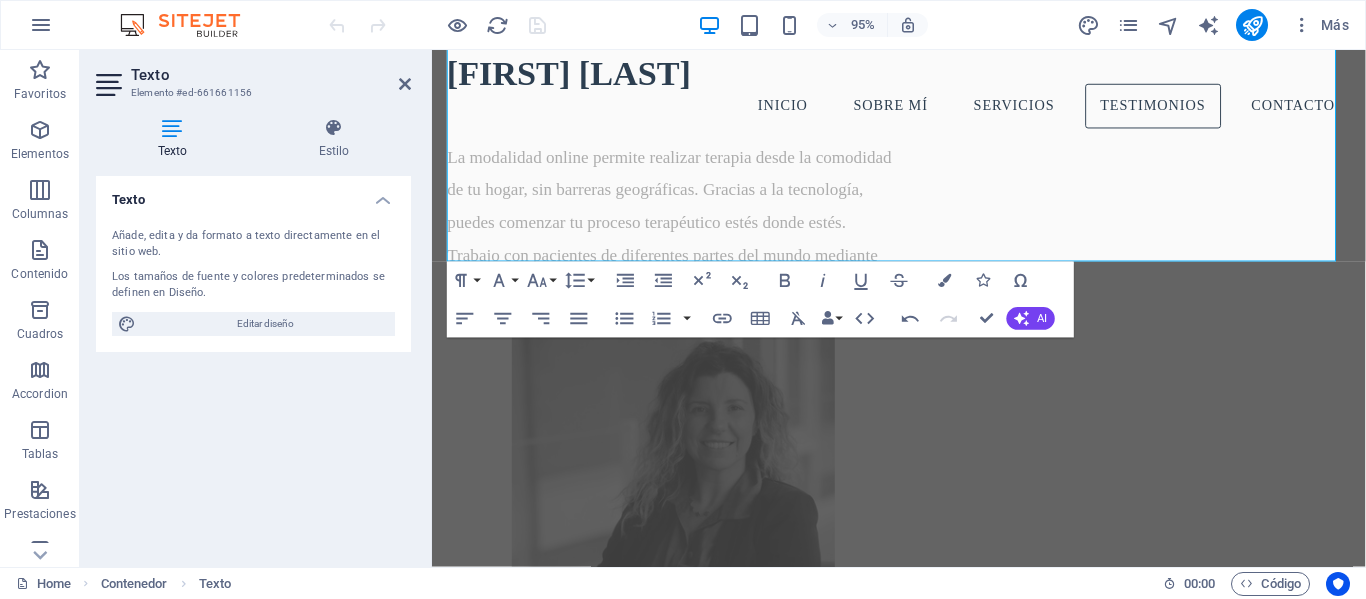 click on "95% Más" at bounding box center [841, 25] 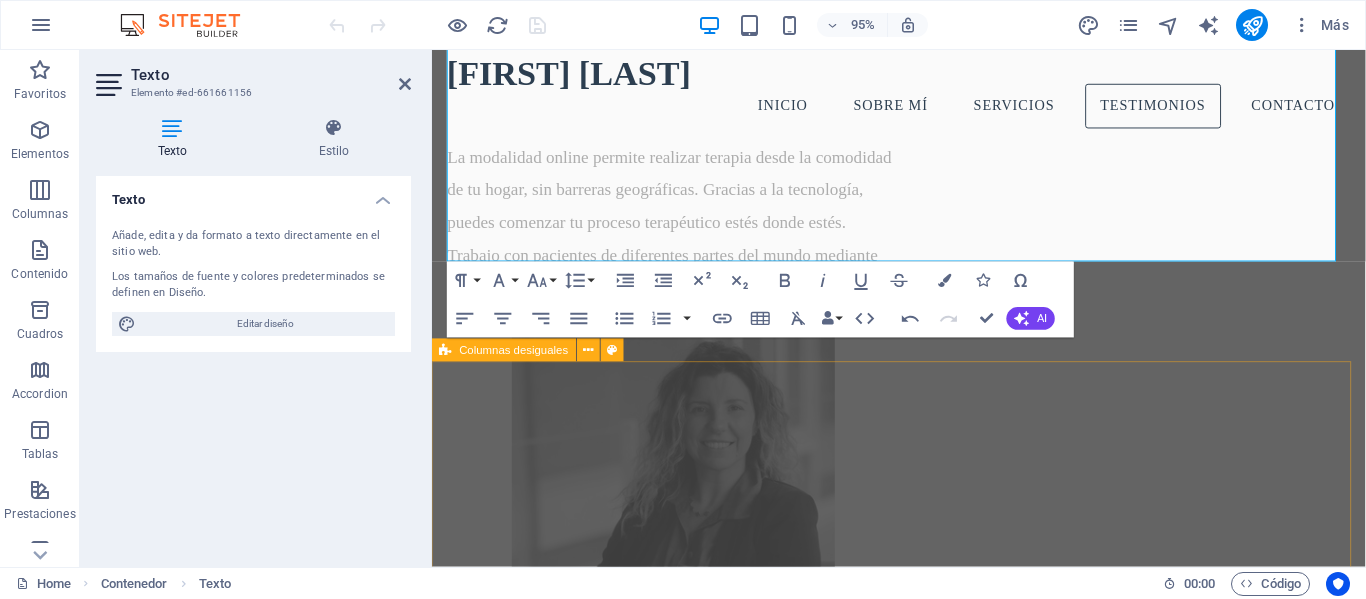 click on "En especial, quiero agradecer a la doctora Beatriz, quien me acompañó en este proceso. Me escuchó sin juicios, comprendió mi forma de expresarme y  siempre me guió con paciencia y empatía . Gracias a ella, entendí que no debo seguir dándole poder a esa persona para que continúe haciéndome daño. Hoy, de una manera que nunca imaginé posible, he soltado y perdonado. Si el día de mañana me lo encontrara en la calle,  s é que ya no sentiría la necesidad de esconderme, porque ahora comprendo que no fui yo quien lo dañó a él, sino que fue él quien me manipuló, me vulneró y me lastimó. Pero ahora, cada fragmento roto de mí se ha ido reconstruyendo y transformando en una mujer fuerte y valiente. Gracias, Doc Beatriz, por ser una guía tan importante en este camino de sanación." at bounding box center [923, 4063] 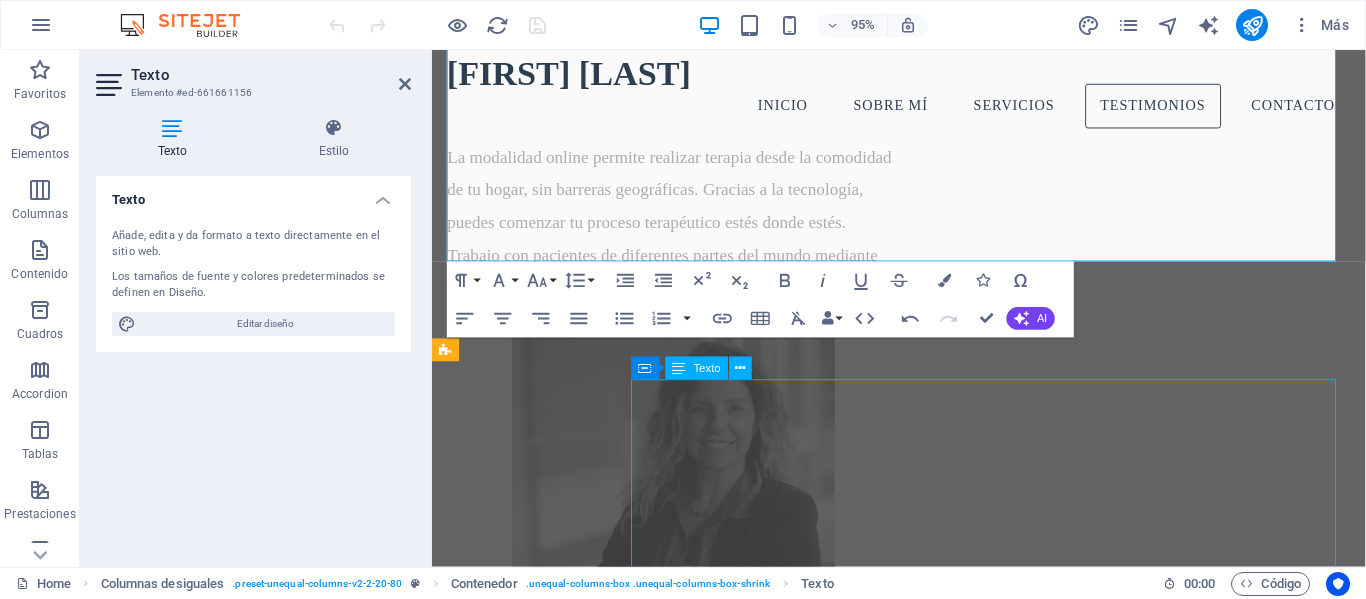 click on "En especial, quiero agradecer a la doctora Beatriz, quien me acompañó en este proceso. Me escuchó sin juicios, comprendió mi forma de expresarme y  siempre me guió con paciencia y empatía . Gracias a ella, entendí que no debo seguir dándole poder a esa persona para que continúe haciéndome daño. Hoy, de una manera que nunca imaginé posible, he soltado y perdonado. Si el día de mañana me lo encontrara en la calle,  s é que ya no sentiría la necesidad de esconderme, porque ahora comprendo que no fui yo quien lo dañó a él, sino que fue él quien me manipuló, me vulneró y me lastimó. Pero ahora, cada fragmento roto de mí se ha ido reconstruyendo y transformando en una mujer fuerte y valiente. Gracias, Doc Beatriz, por ser una guía tan importante en este camino de sanación." at bounding box center (923, 4063) 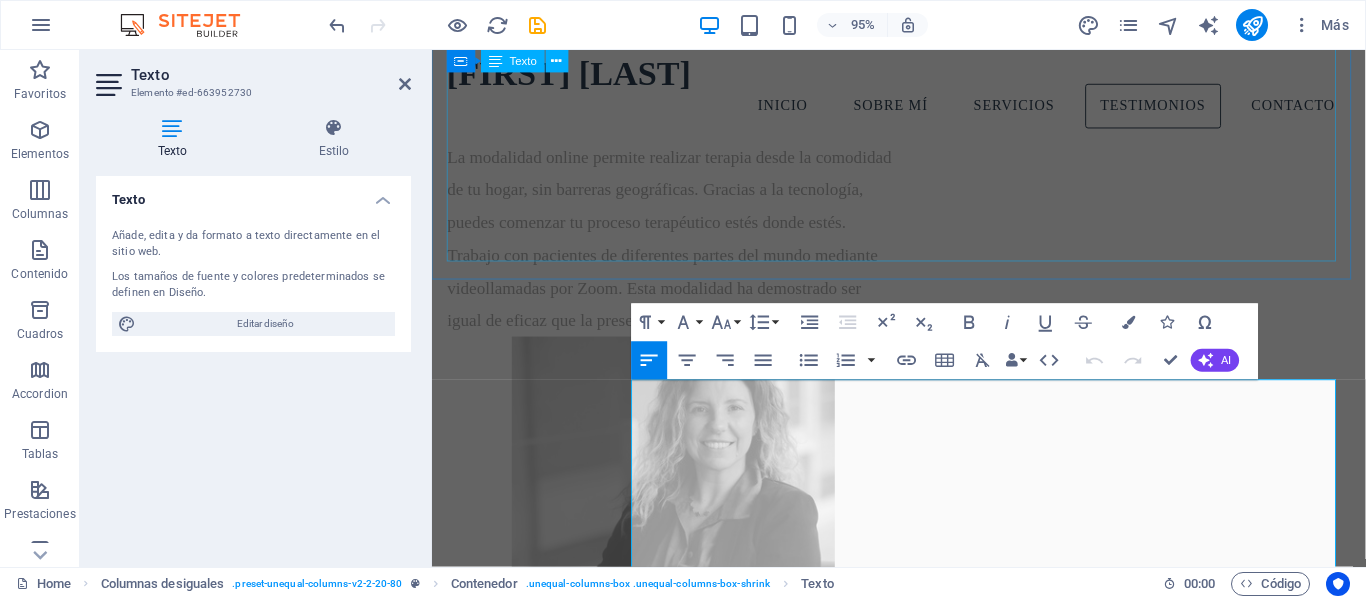 click on "Doctora en Psicología (UIB, 2023) Licenciada en Psicología (UBA, 2002) Psicóloga General Sanitaria (España) Investigadora en UIB y UB (equipos GIFES y GREVIA) Profesora universitaria (UIB, UOC) Psicóloga clínica en  Fundación RANA  desde 2007 Autora de publicaciones científicas  y  herramienta EDR-ESIA" at bounding box center [923, 3548] 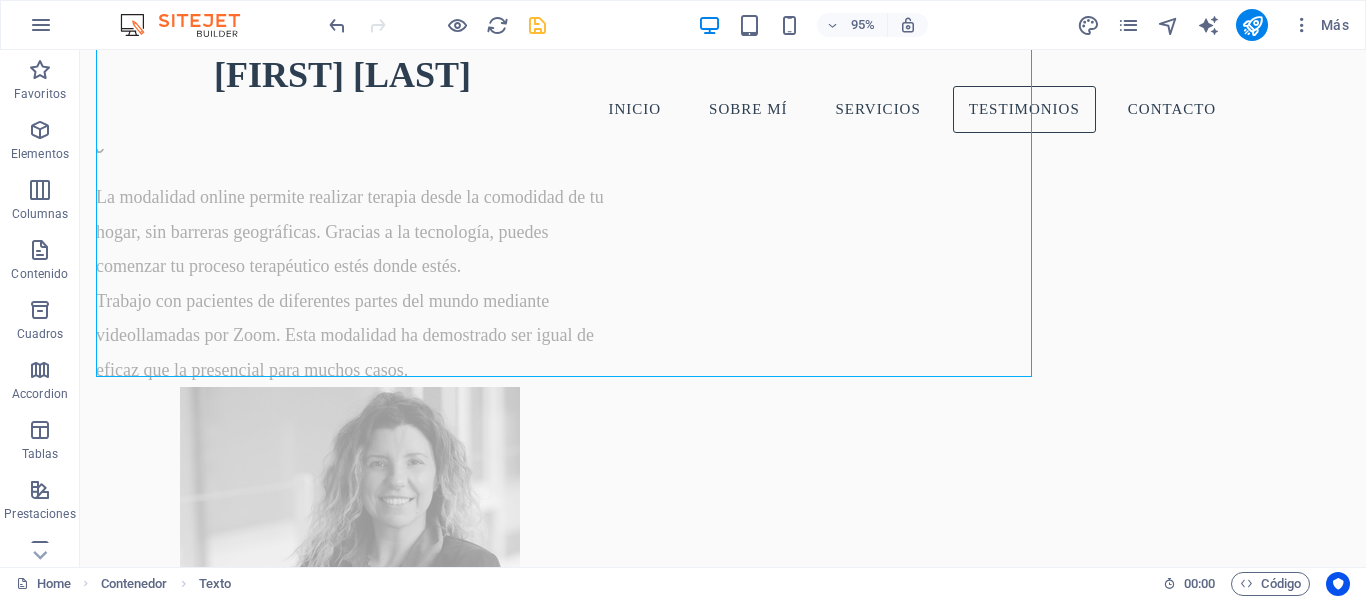 scroll, scrollTop: 4503, scrollLeft: 0, axis: vertical 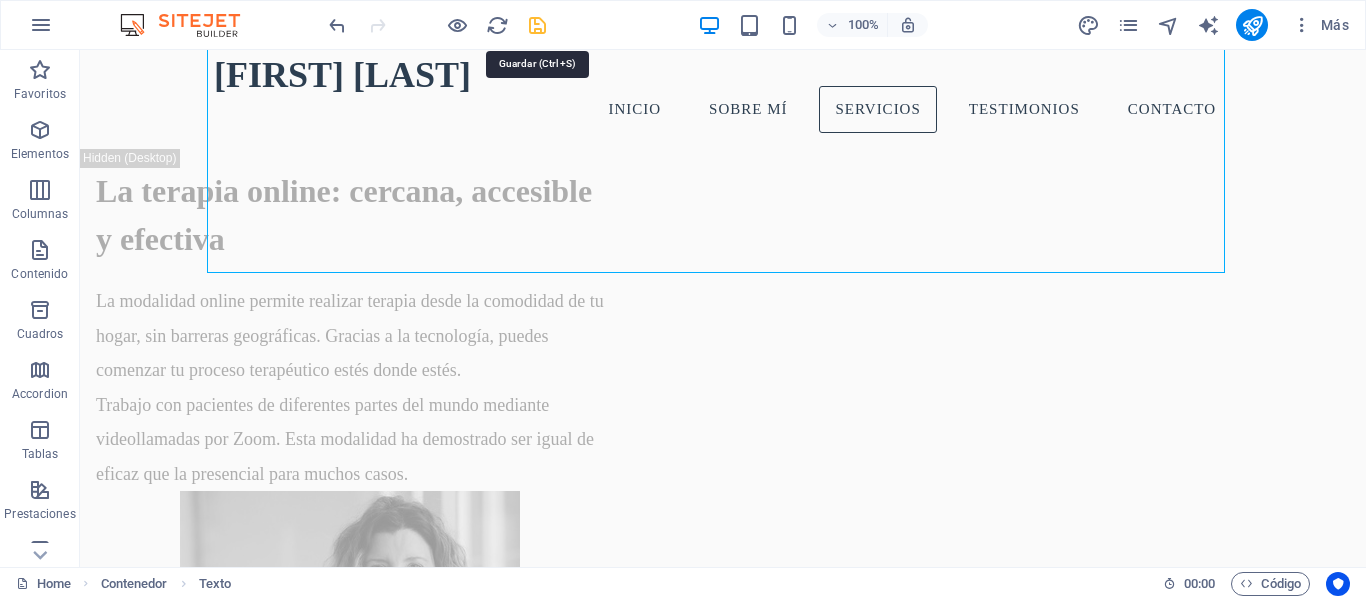 click at bounding box center [537, 25] 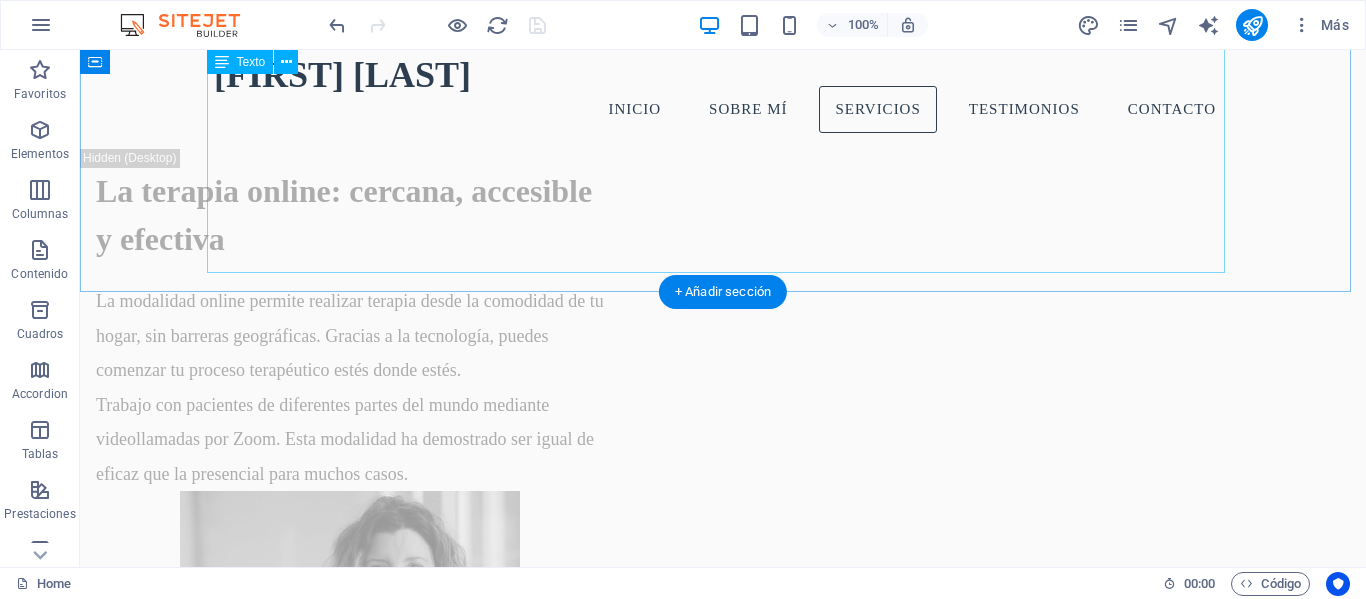 click on "Doctora en Psicología (UIB, 2023) Licenciada en Psicología (UBA, 2002) Psicóloga General Sanitaria (España) Investigadora en UIB y UB (equipos GIFES y GREVIA) Profesora universitaria (UIB, UOC) Psicóloga clínica en  Fundación RANA  desde 2007 Autora de publicaciones científicas  y  herramienta EDR-ESIA" at bounding box center [723, 3686] 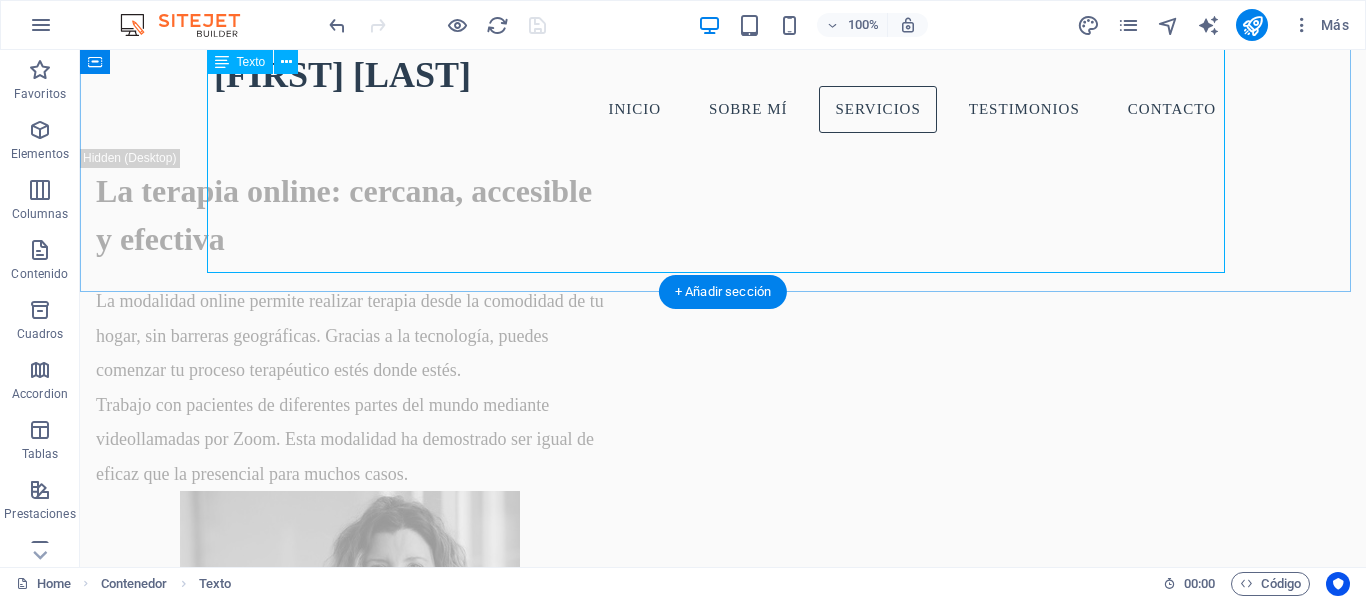 click on "Doctora en Psicología (UIB, 2023) Licenciada en Psicología (UBA, 2002) Psicóloga General Sanitaria (España) Investigadora en UIB y UB (equipos GIFES y GREVIA) Profesora universitaria (UIB, UOC) Psicóloga clínica en  Fundación RANA  desde 2007 Autora de publicaciones científicas  y  herramienta EDR-ESIA" at bounding box center (723, 3686) 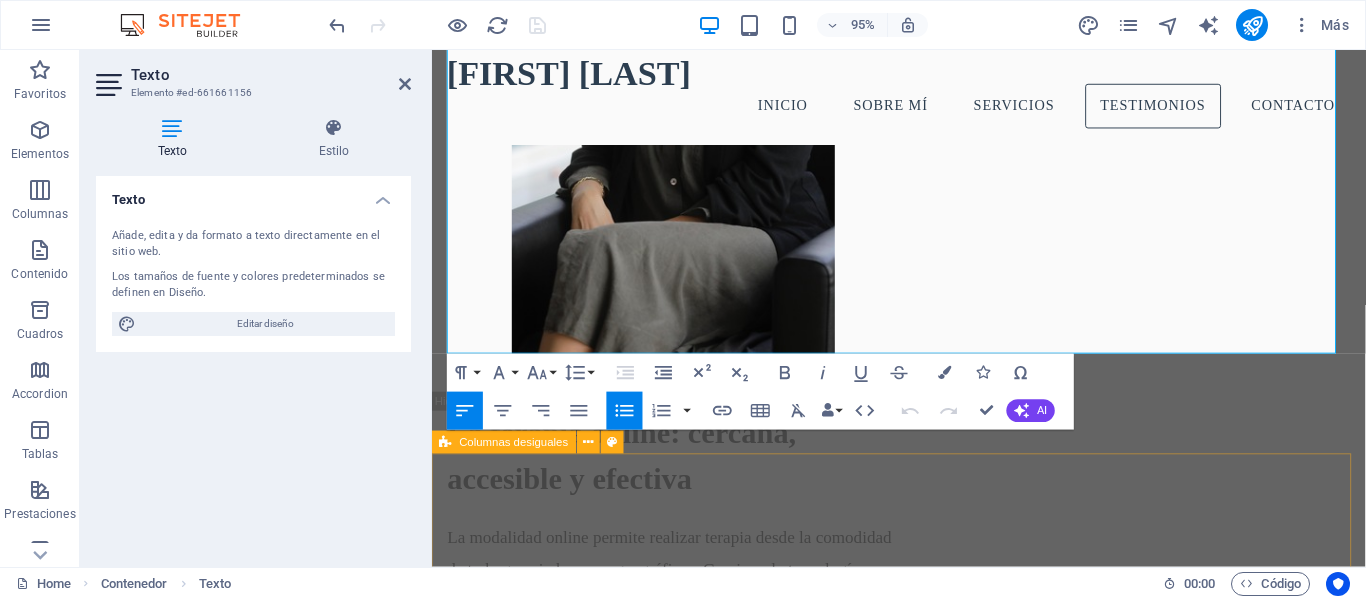 scroll, scrollTop: 4607, scrollLeft: 0, axis: vertical 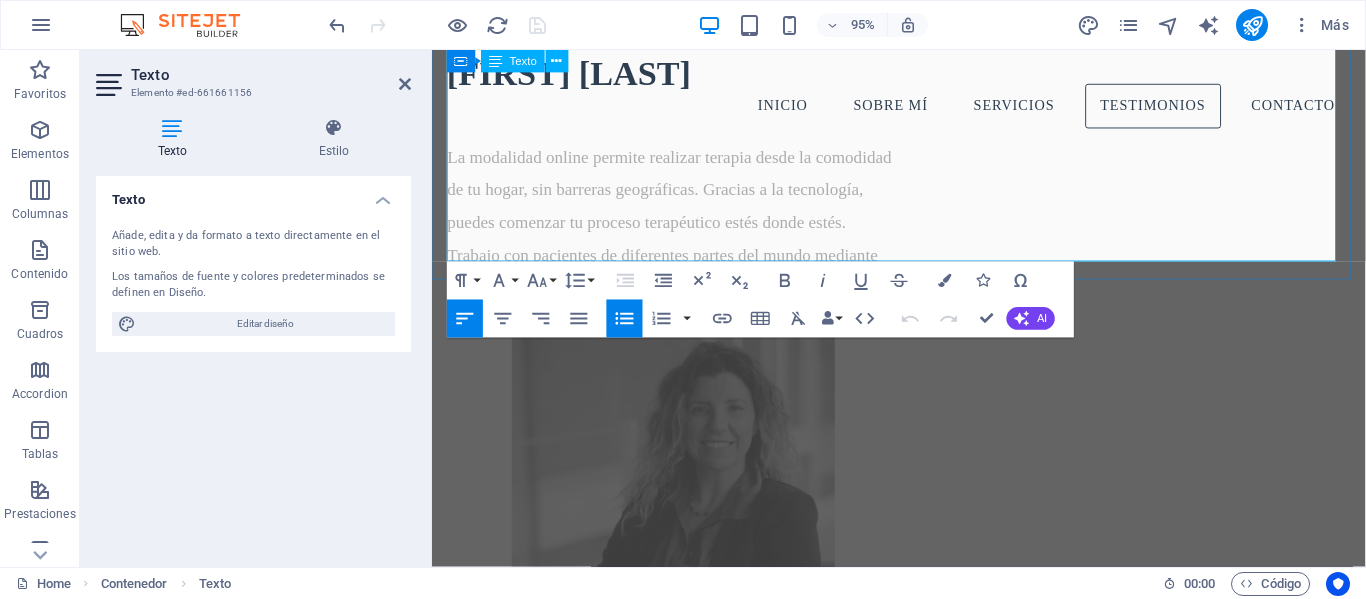 click on "Autora de publicaciones científicas" at bounding box center (590, 3710) 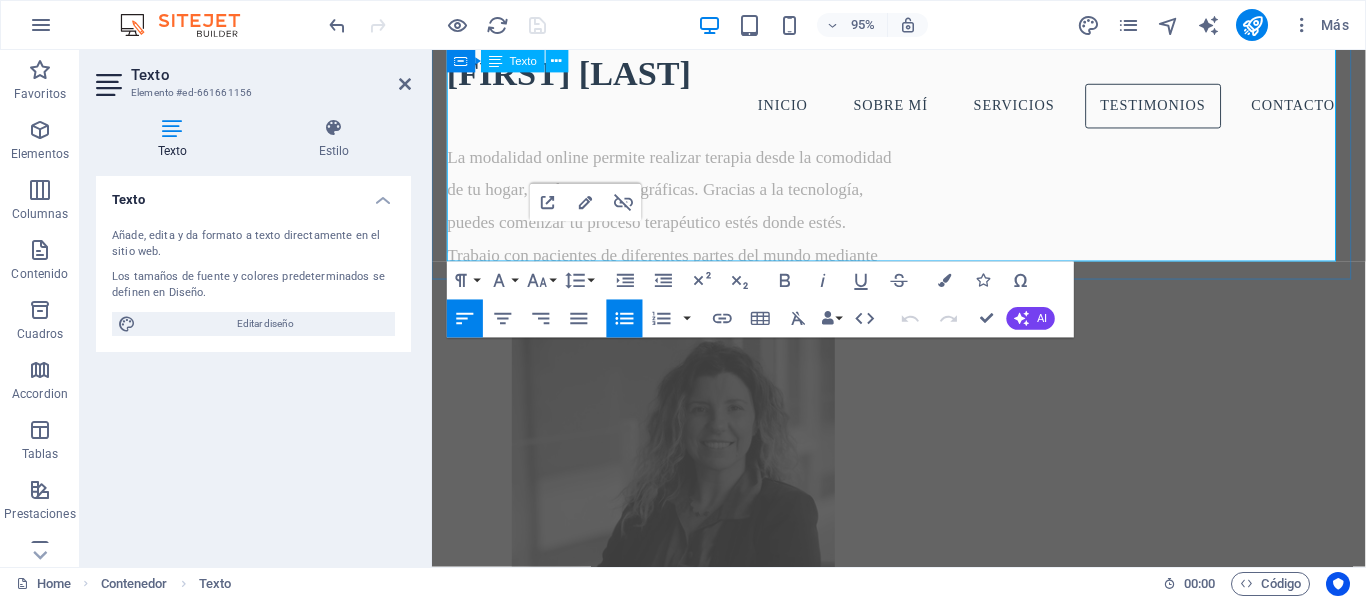 drag, startPoint x: 468, startPoint y: 257, endPoint x: 716, endPoint y: 265, distance: 248.129 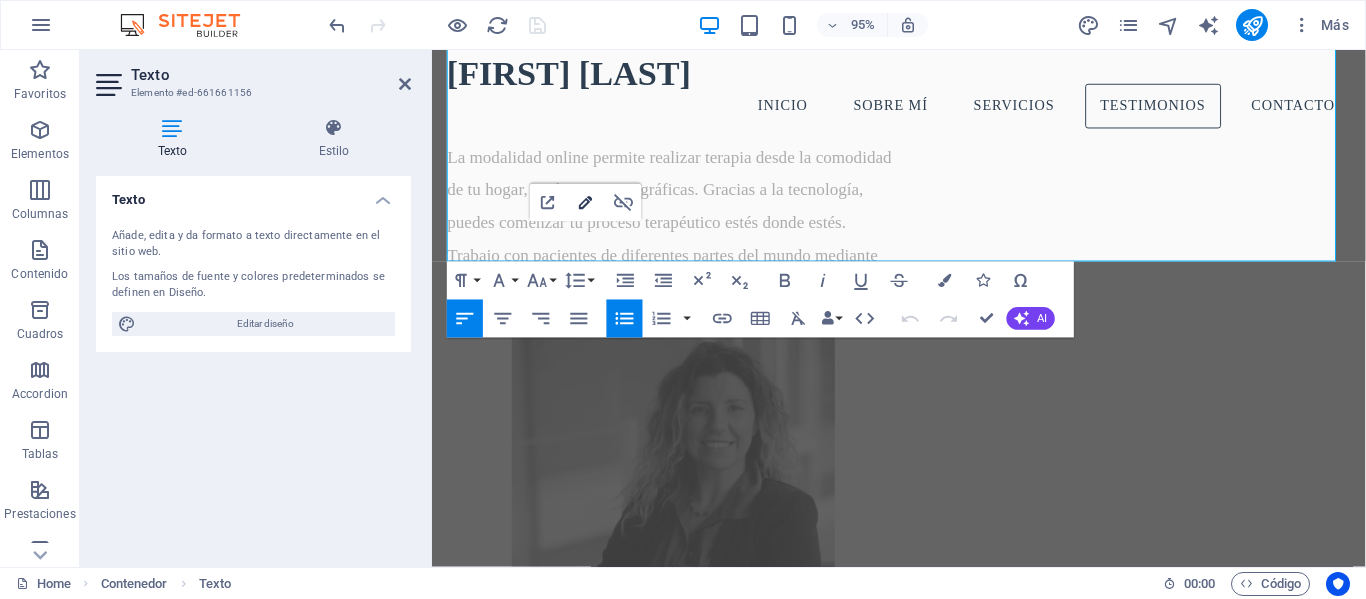 click 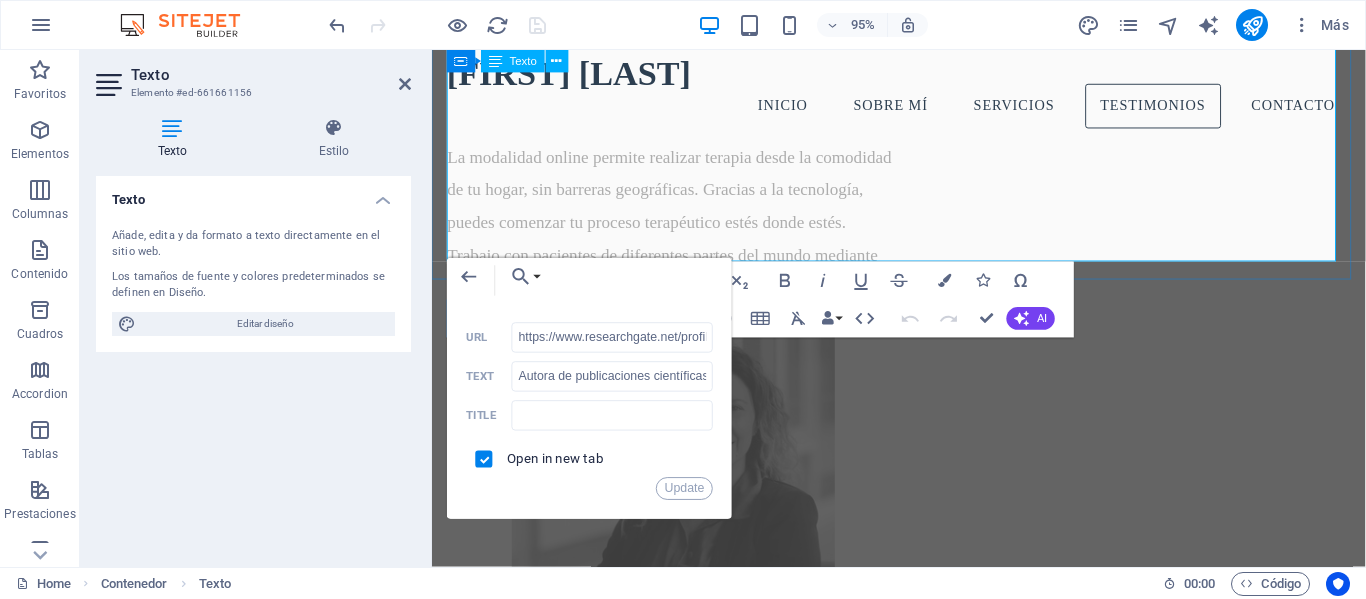 scroll, scrollTop: 0, scrollLeft: 119, axis: horizontal 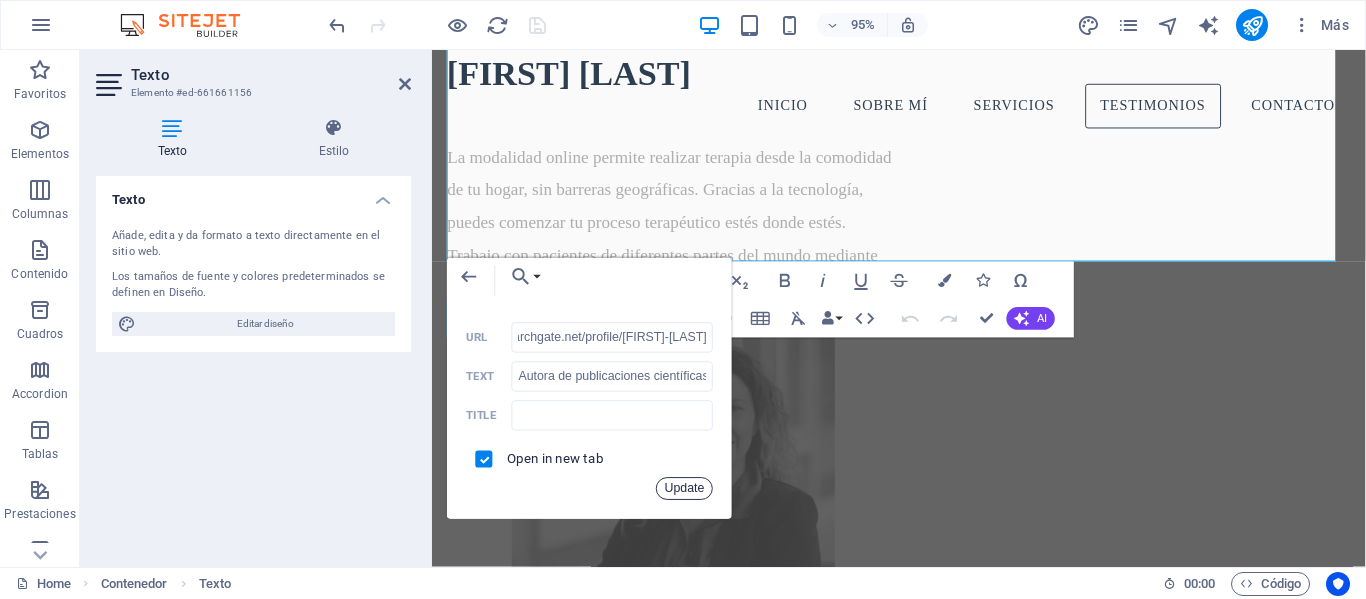 click on "Update" at bounding box center (684, 488) 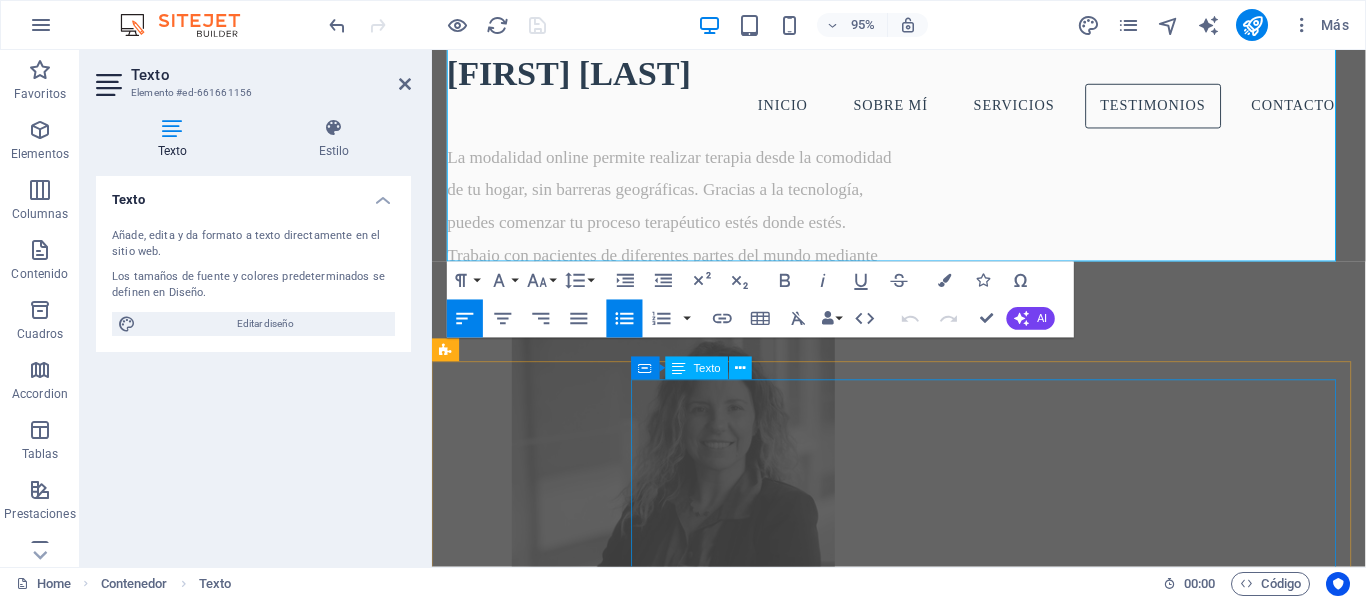 scroll, scrollTop: 0, scrollLeft: 0, axis: both 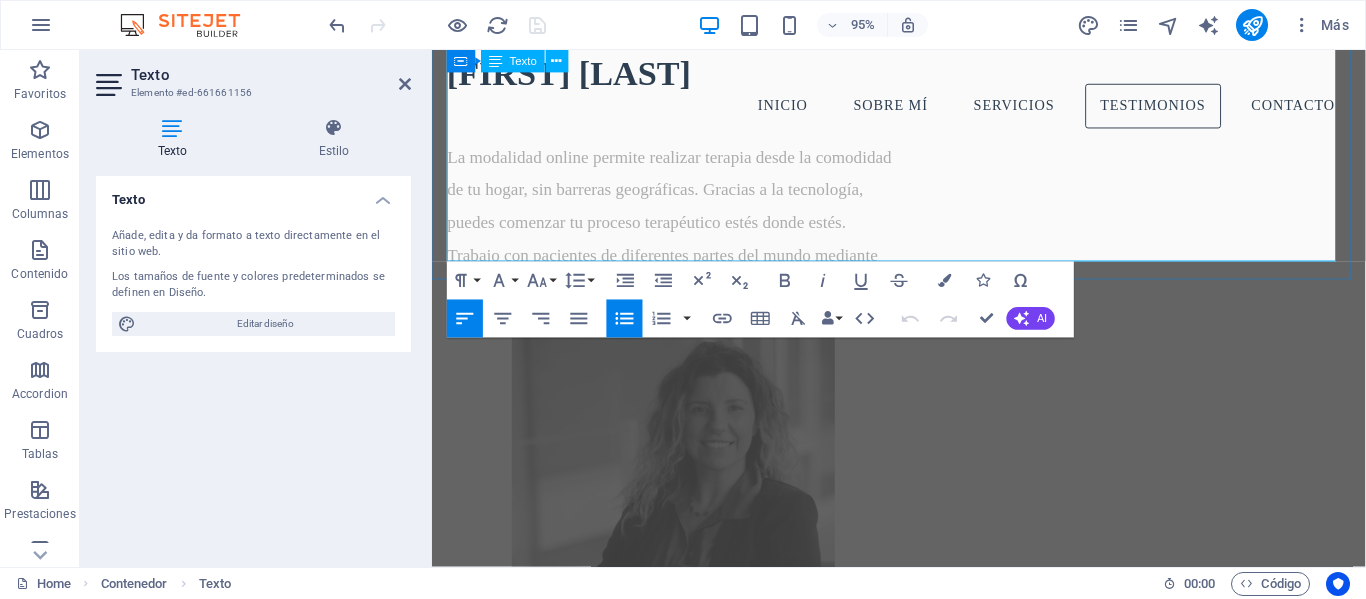 click on "Psicóloga clínica en  Fundación RANA  desde 2007" at bounding box center [931, 3670] 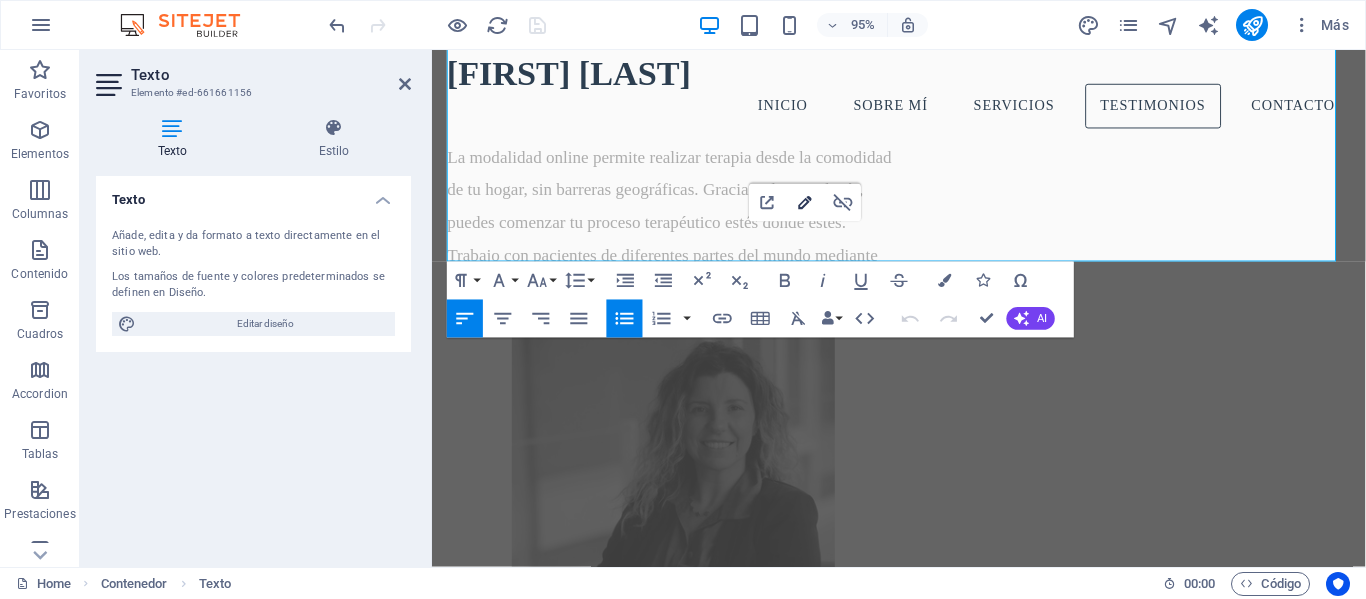 type on "https://customer.ealicia.com/appSurvey_grevia/grevia/FormESIA.aspx" 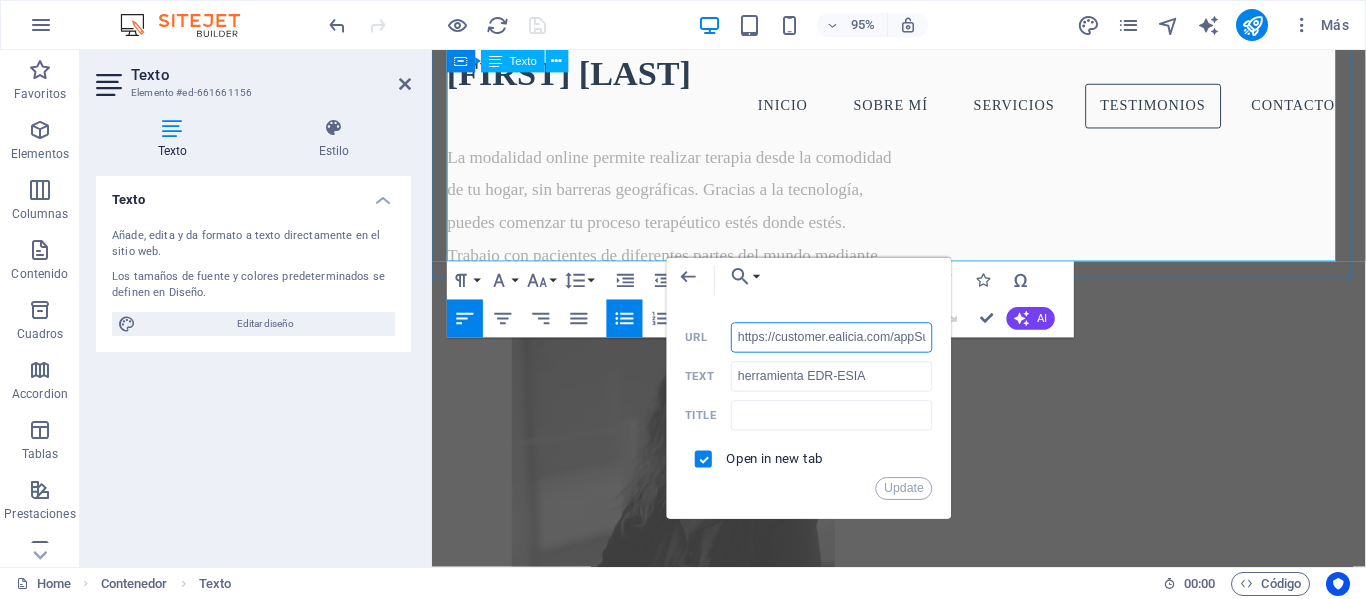 scroll, scrollTop: 0, scrollLeft: 204, axis: horizontal 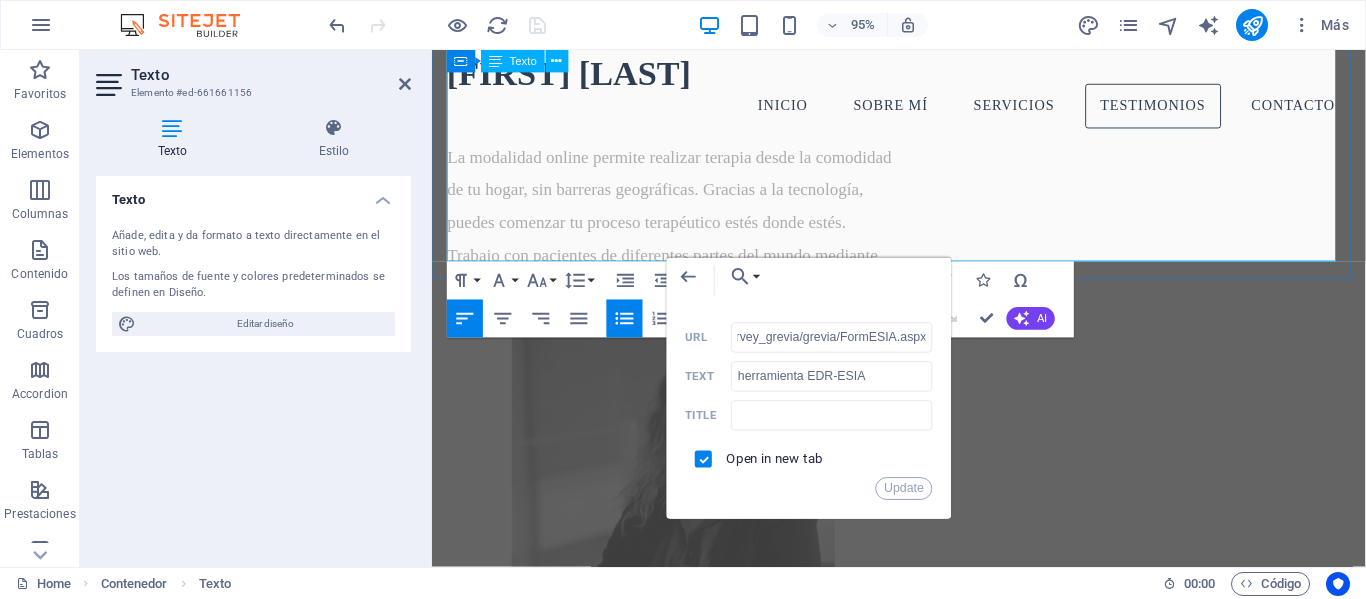 click on "Psicóloga clínica en  Fundación RANA  desde 2007" at bounding box center [931, 3670] 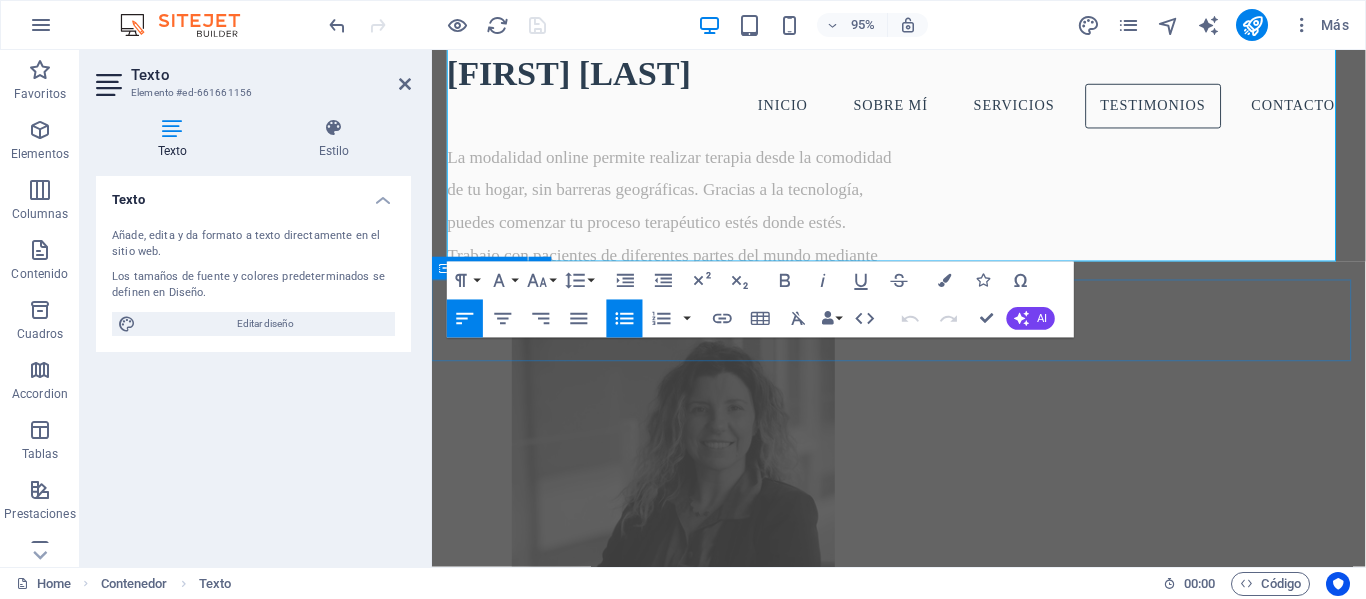 click on "Testimonios" at bounding box center [923, 3786] 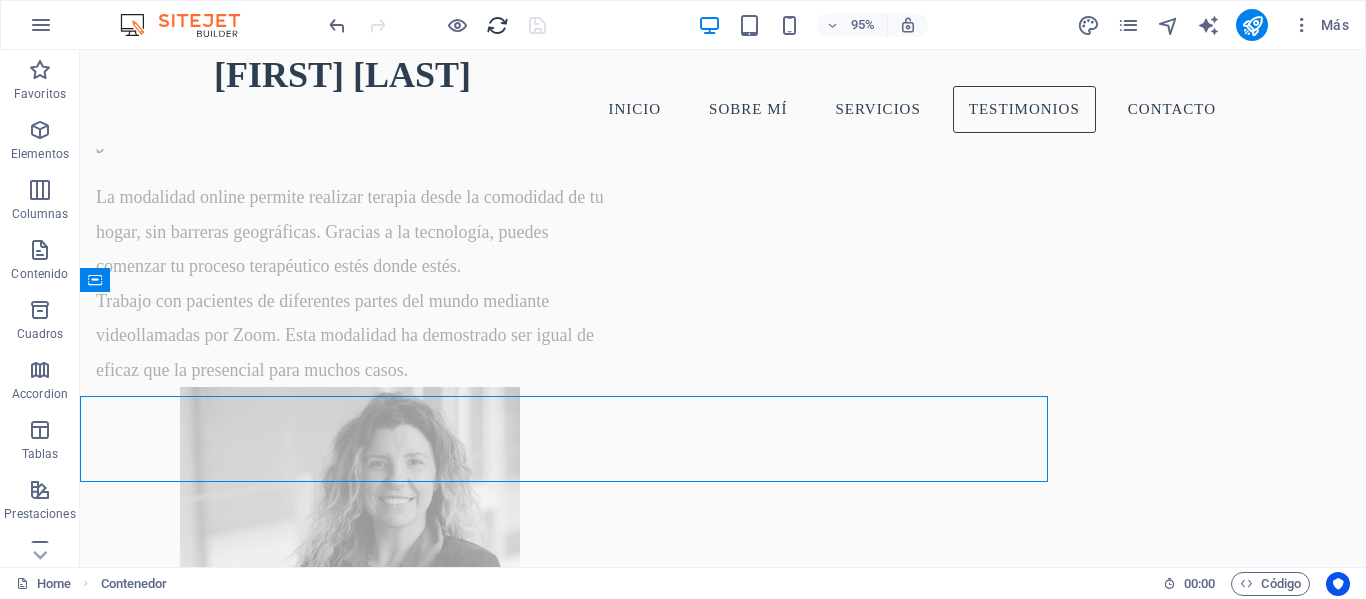 scroll, scrollTop: 4503, scrollLeft: 0, axis: vertical 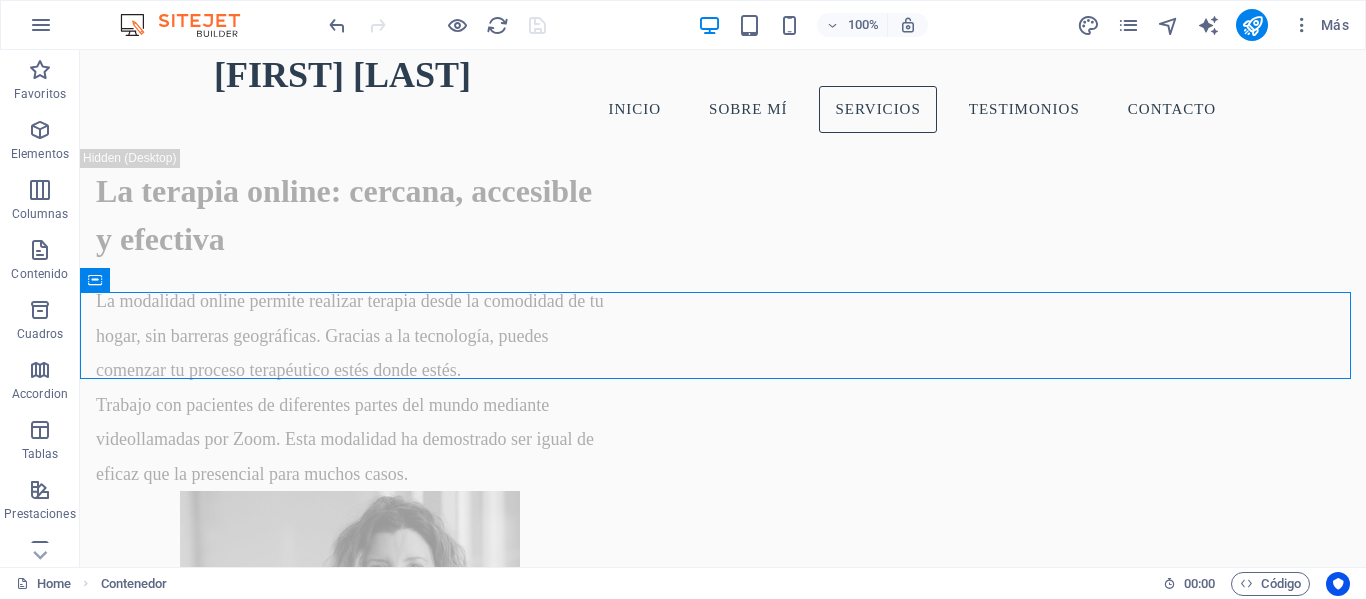 click at bounding box center (437, 25) 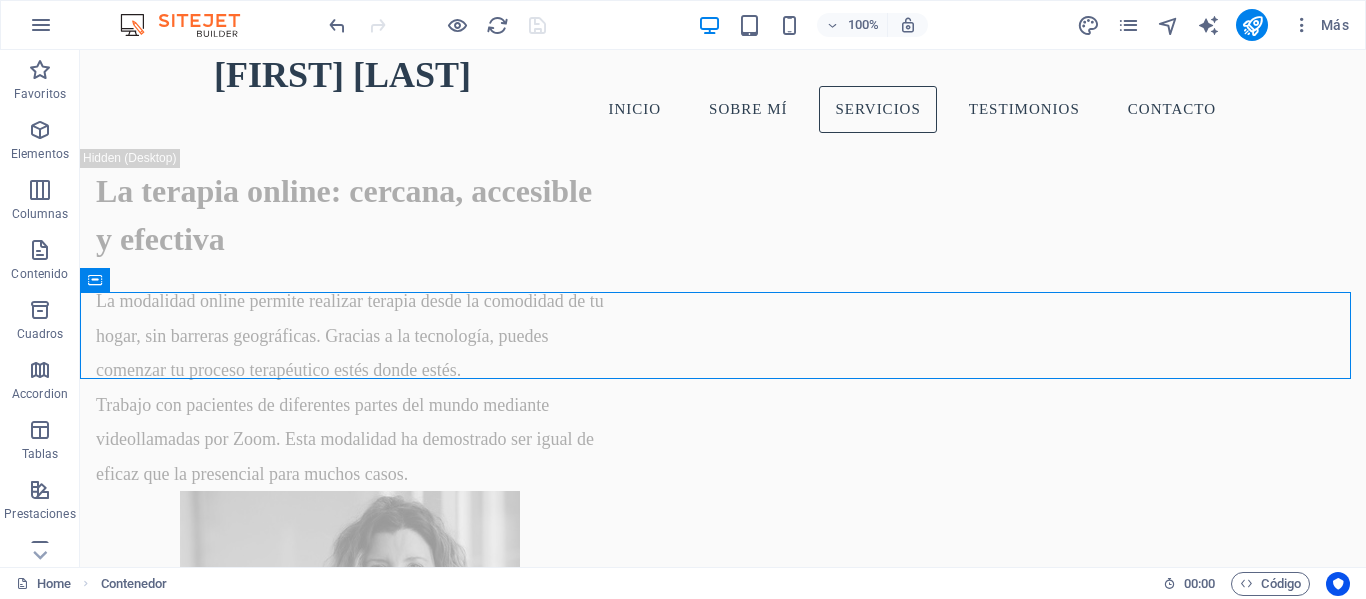 click at bounding box center [437, 25] 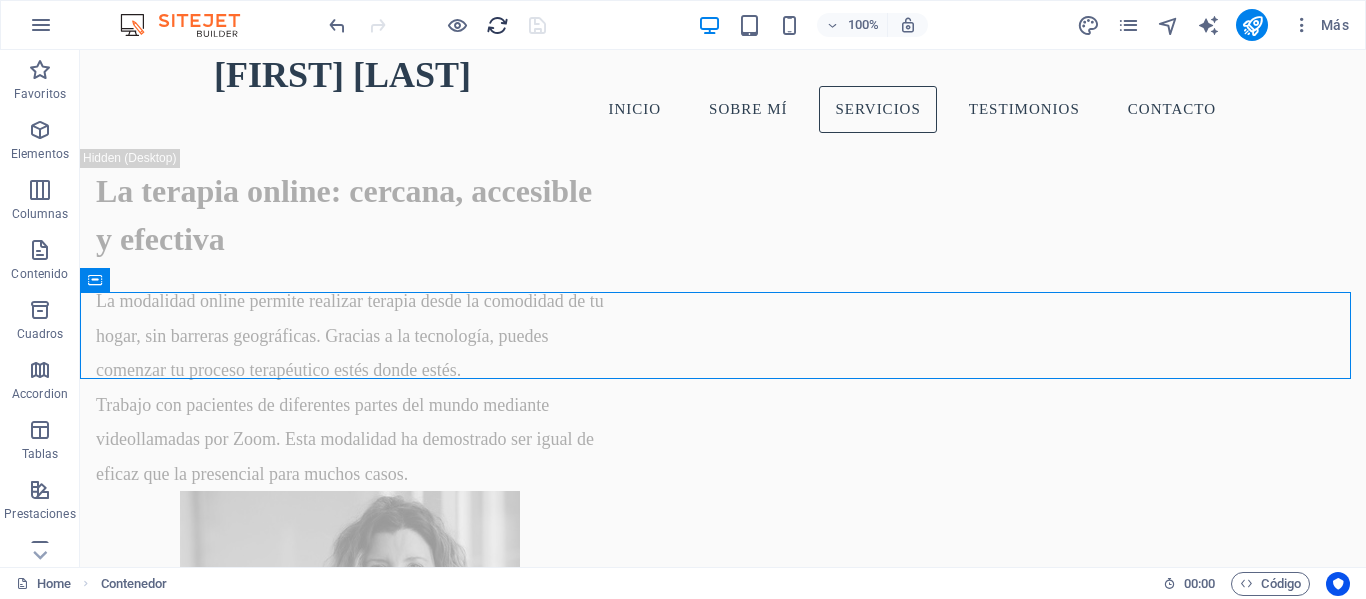 click at bounding box center [497, 25] 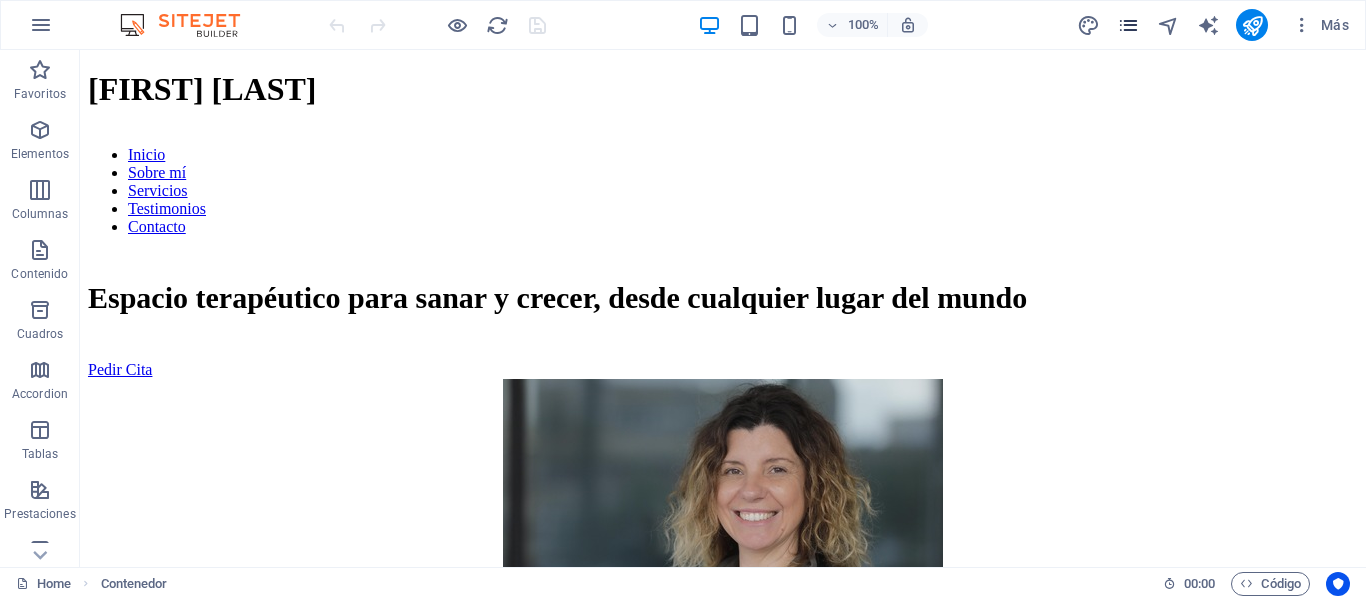 scroll, scrollTop: 0, scrollLeft: 0, axis: both 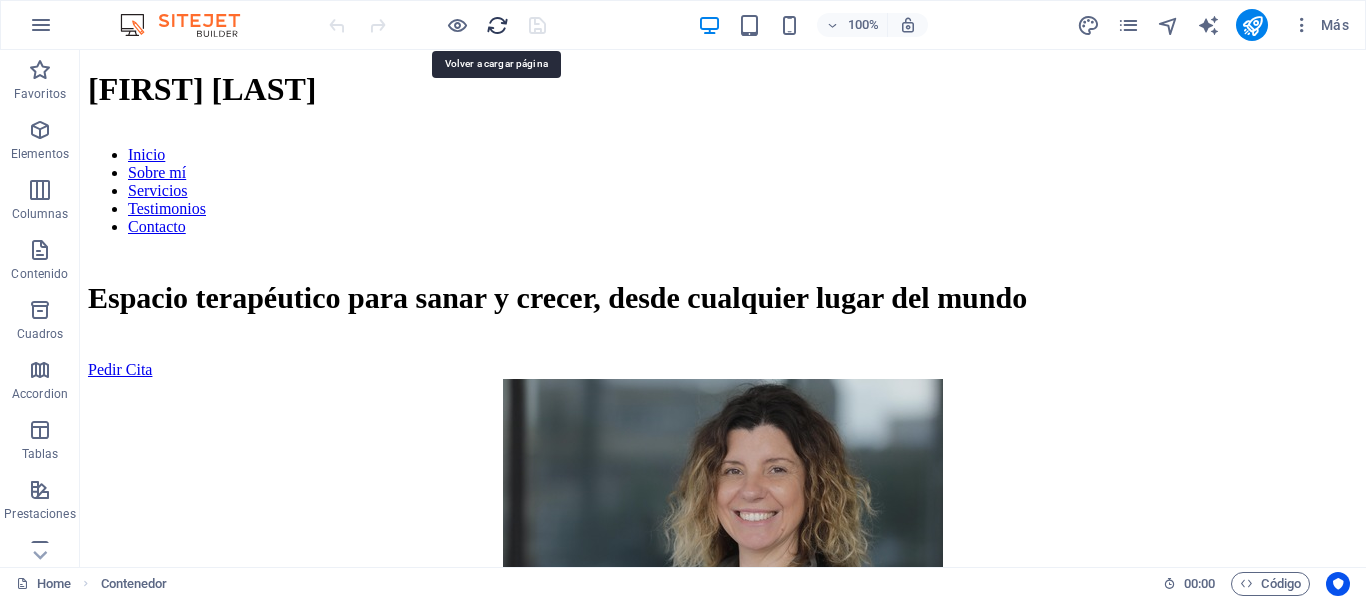click at bounding box center (497, 25) 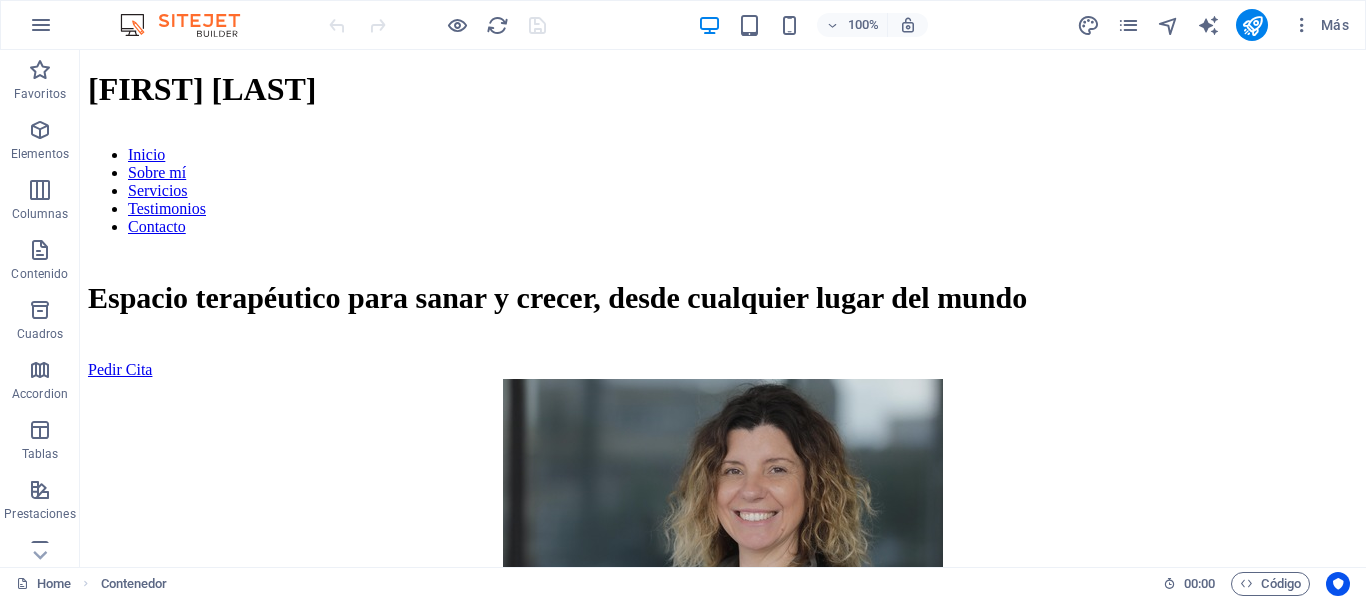 scroll, scrollTop: 0, scrollLeft: 0, axis: both 